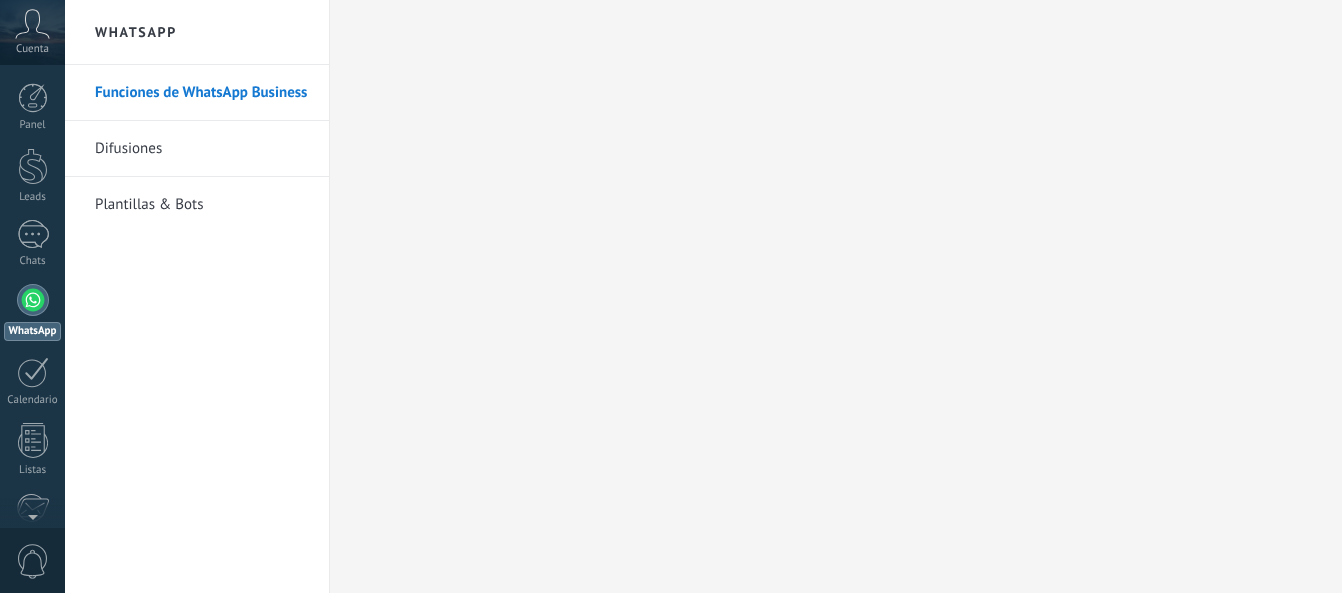 scroll, scrollTop: 0, scrollLeft: 0, axis: both 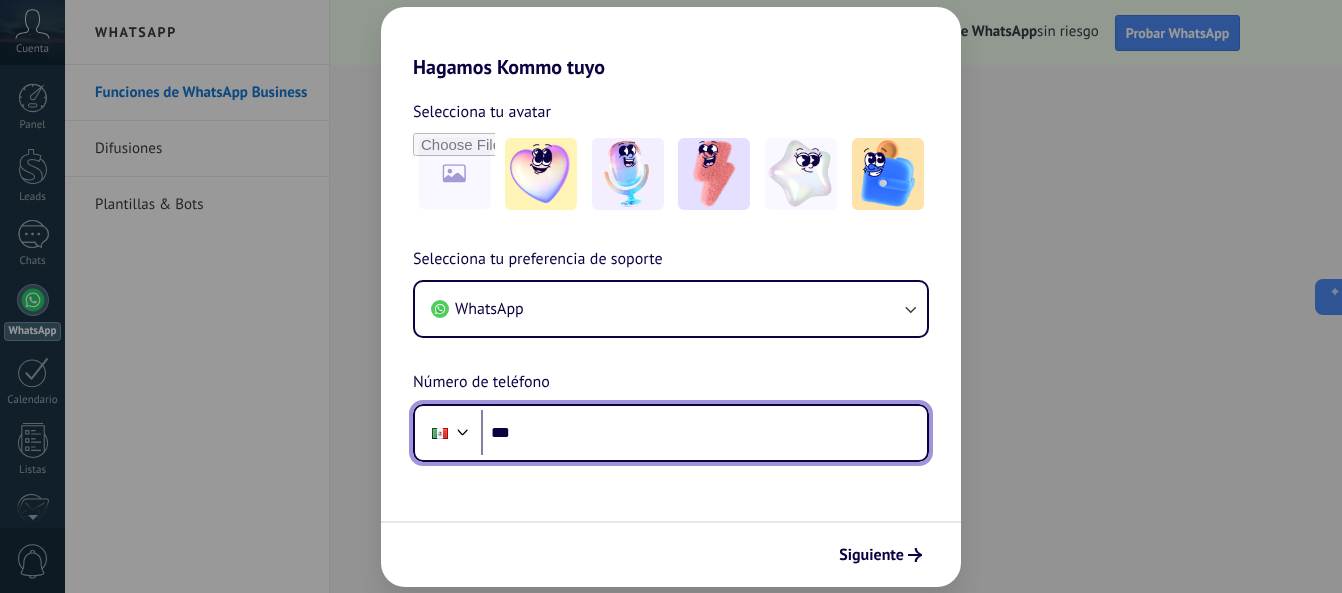 click on "***" at bounding box center (704, 433) 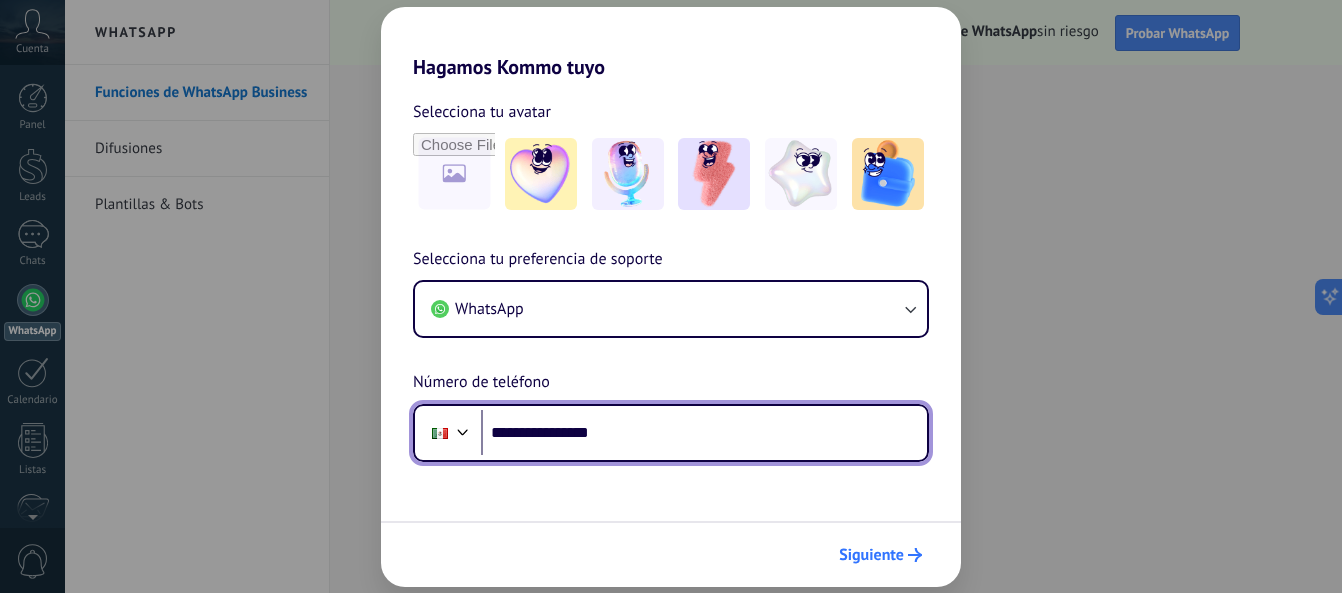 type on "**********" 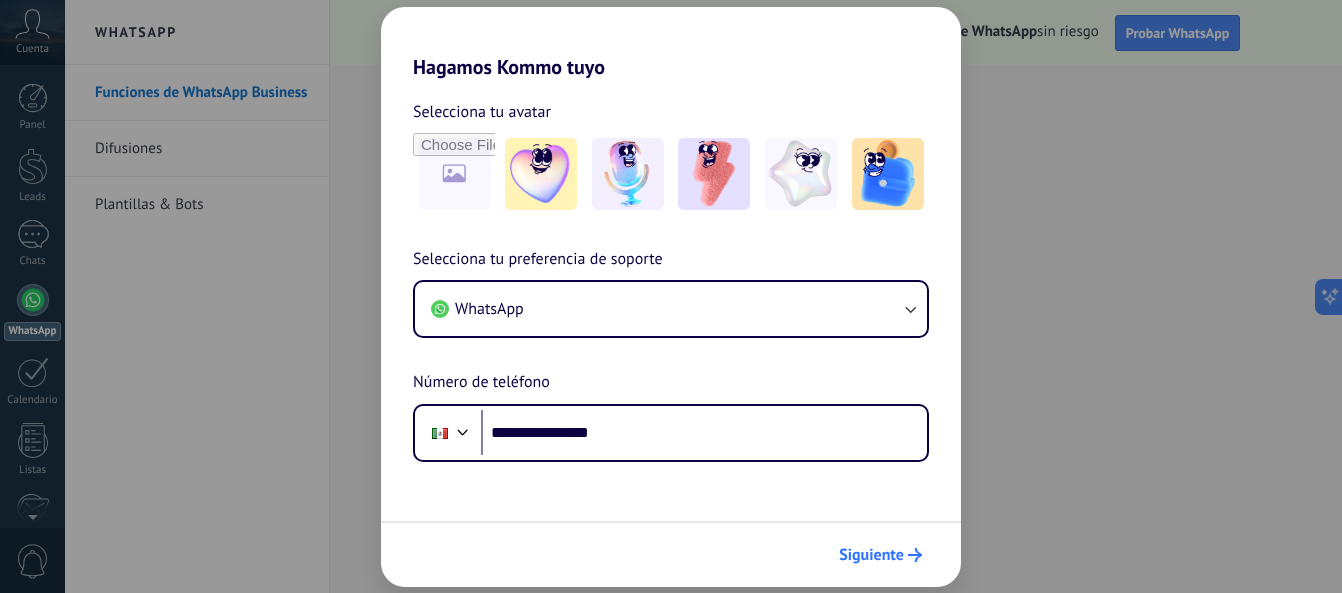 click on "Siguiente" at bounding box center [880, 555] 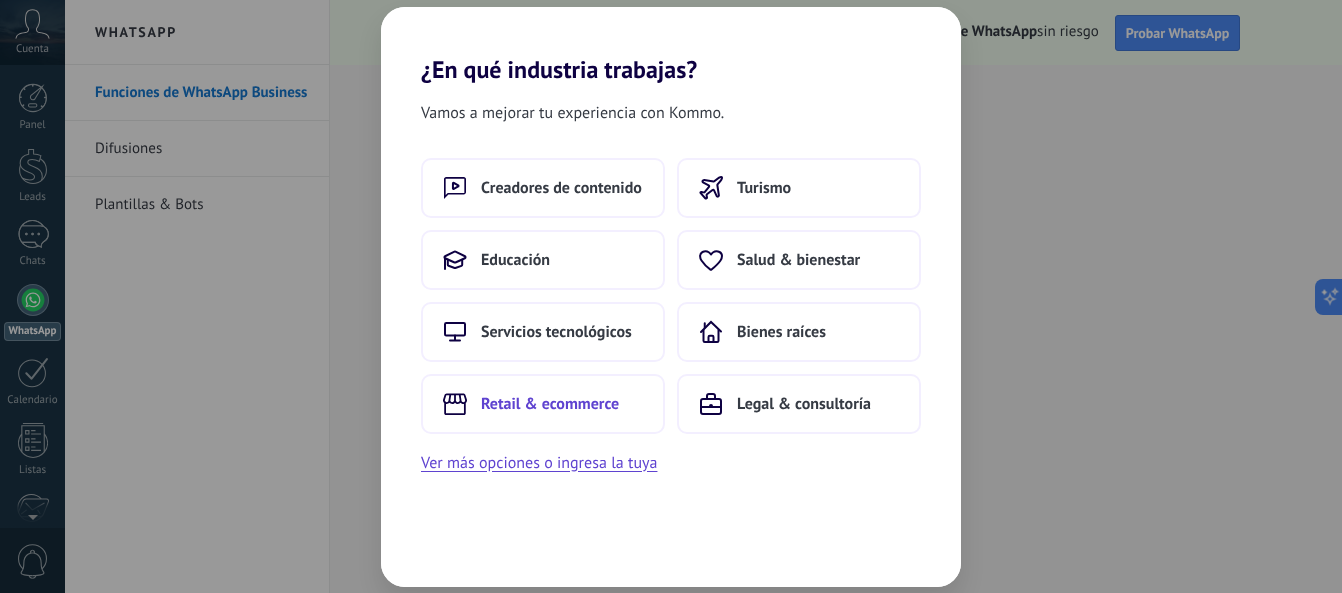 click on "Retail & ecommerce" at bounding box center [543, 404] 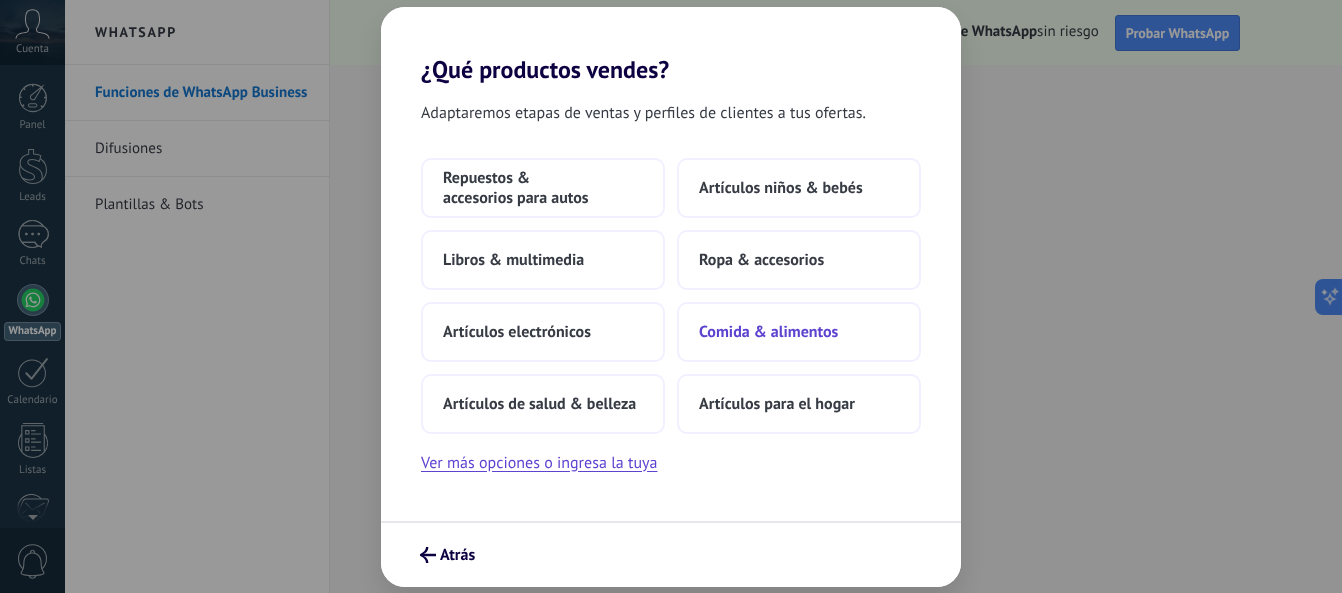 click on "Comida & alimentos" at bounding box center [768, 332] 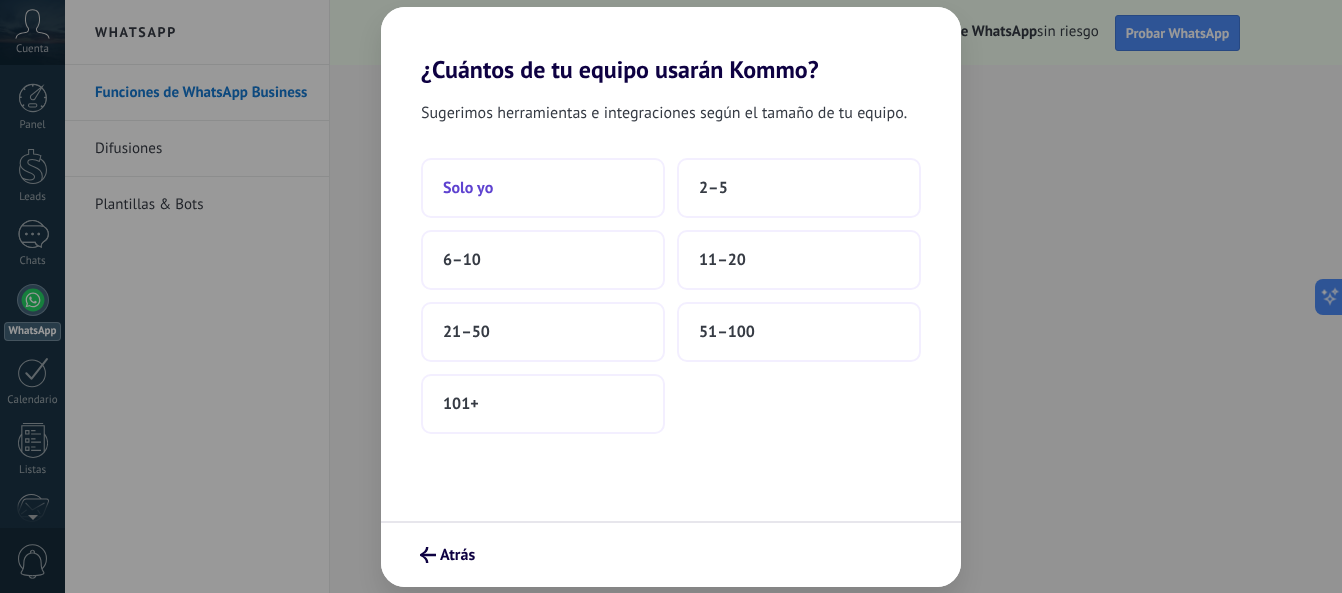 click on "Solo yo" at bounding box center [543, 188] 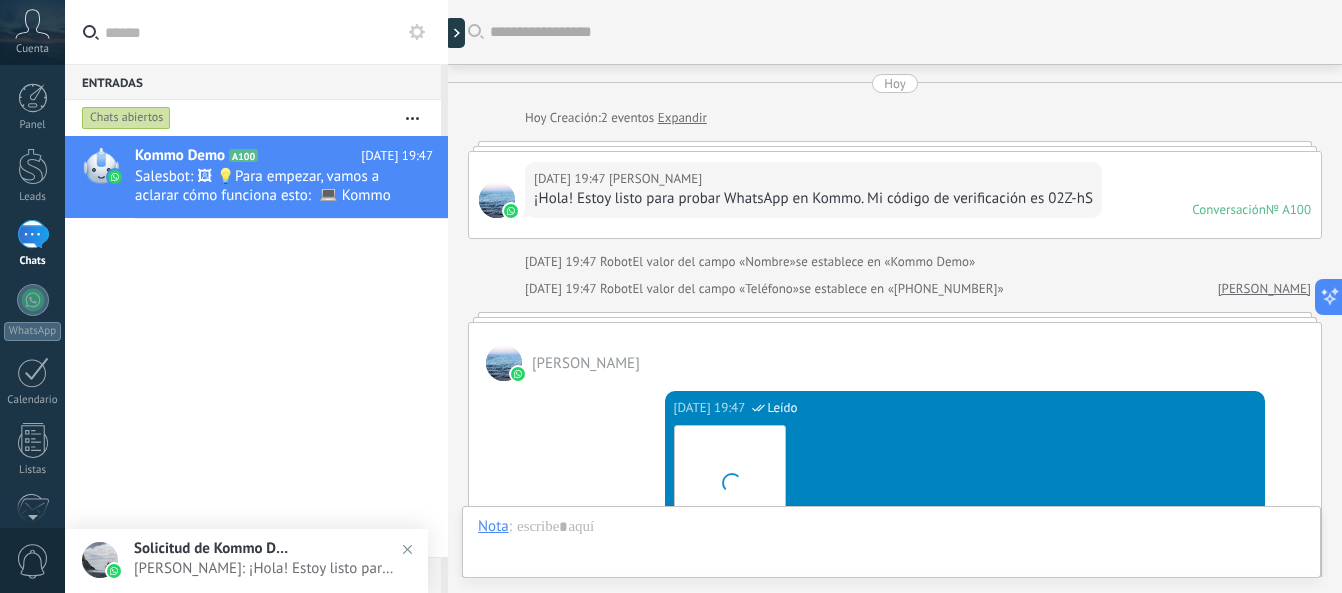 scroll, scrollTop: 752, scrollLeft: 0, axis: vertical 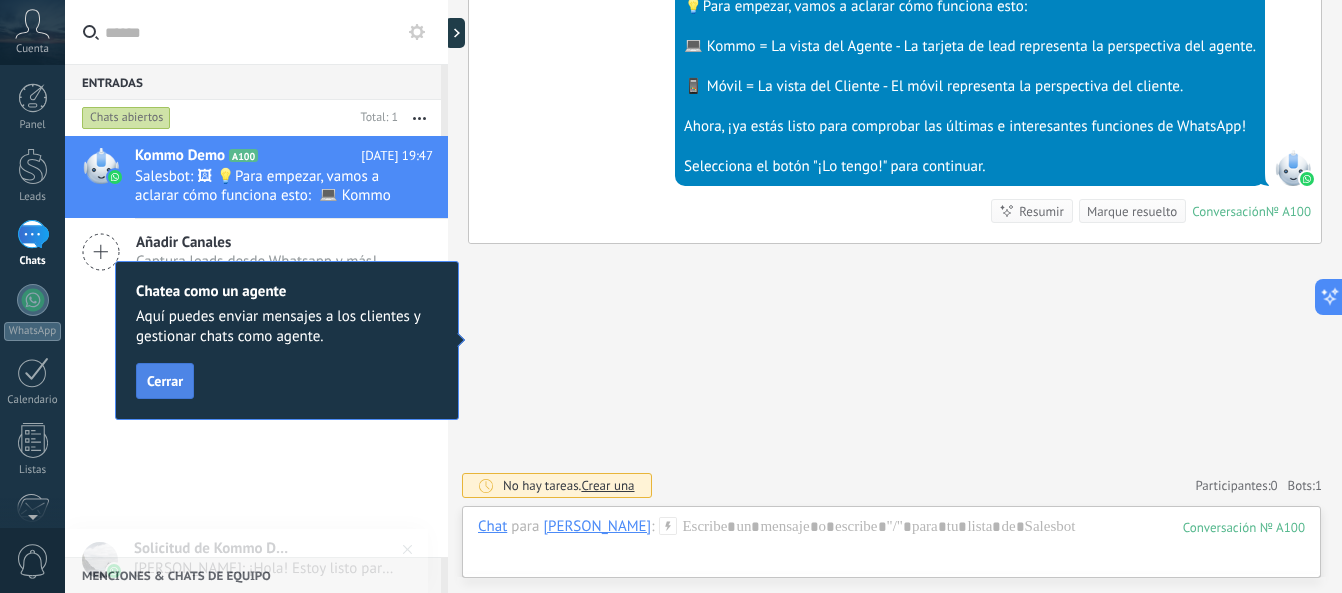 click on "Cerrar" at bounding box center (165, 381) 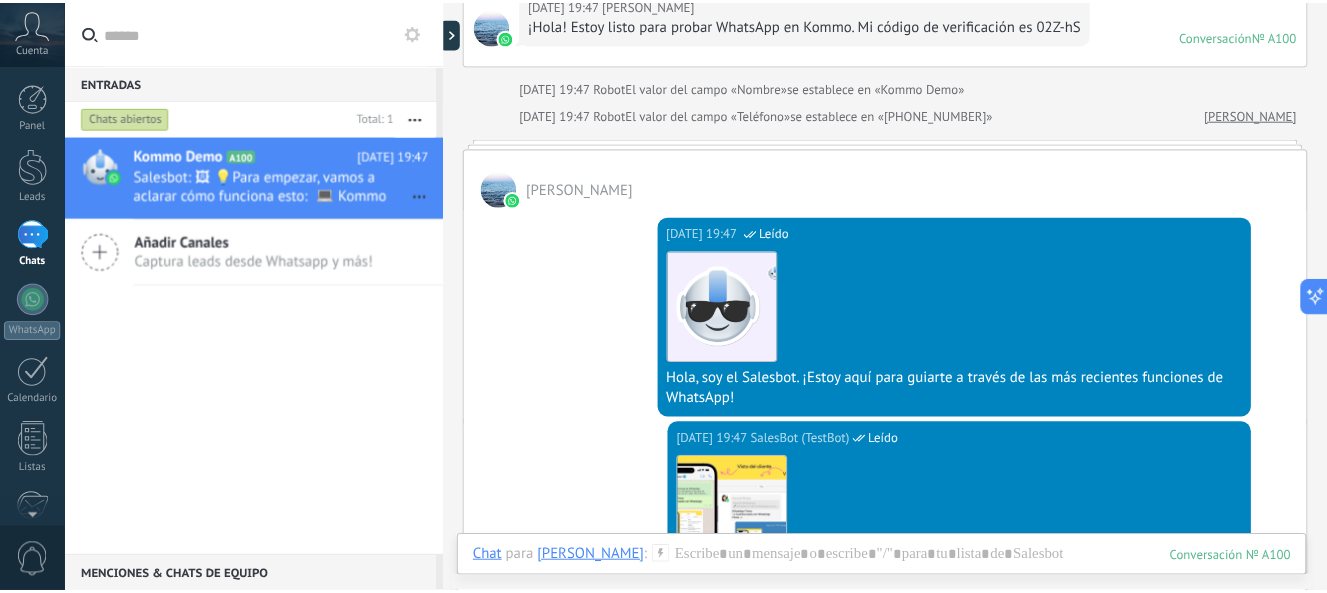 scroll, scrollTop: 158, scrollLeft: 0, axis: vertical 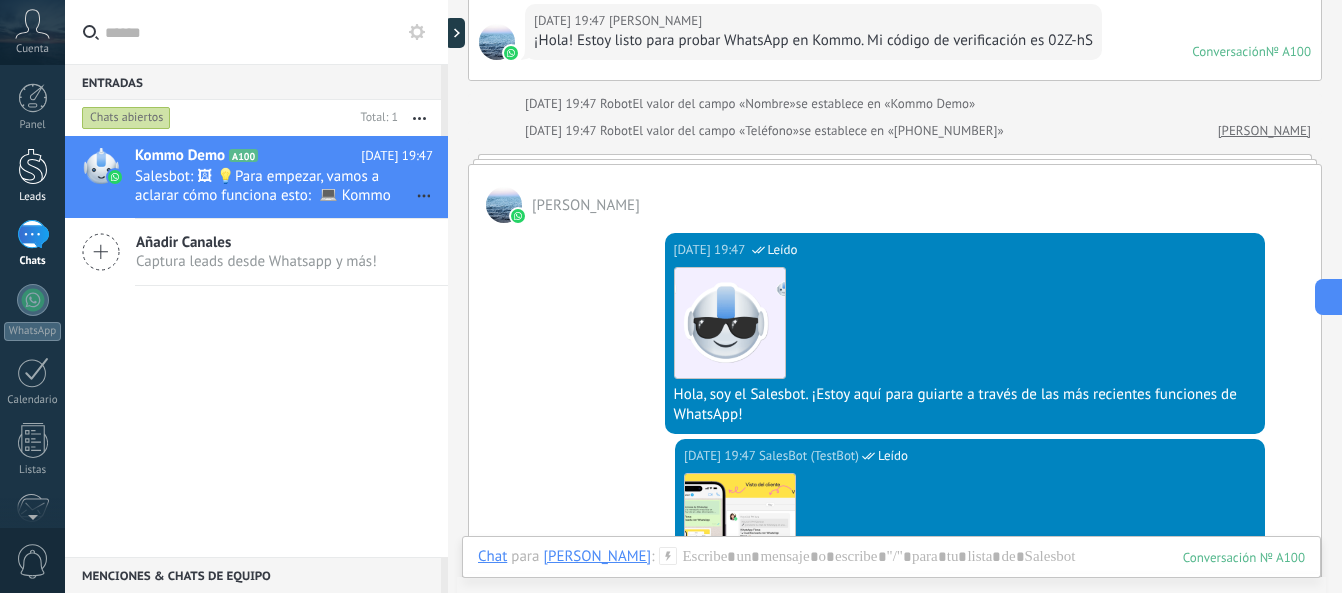 click at bounding box center (33, 166) 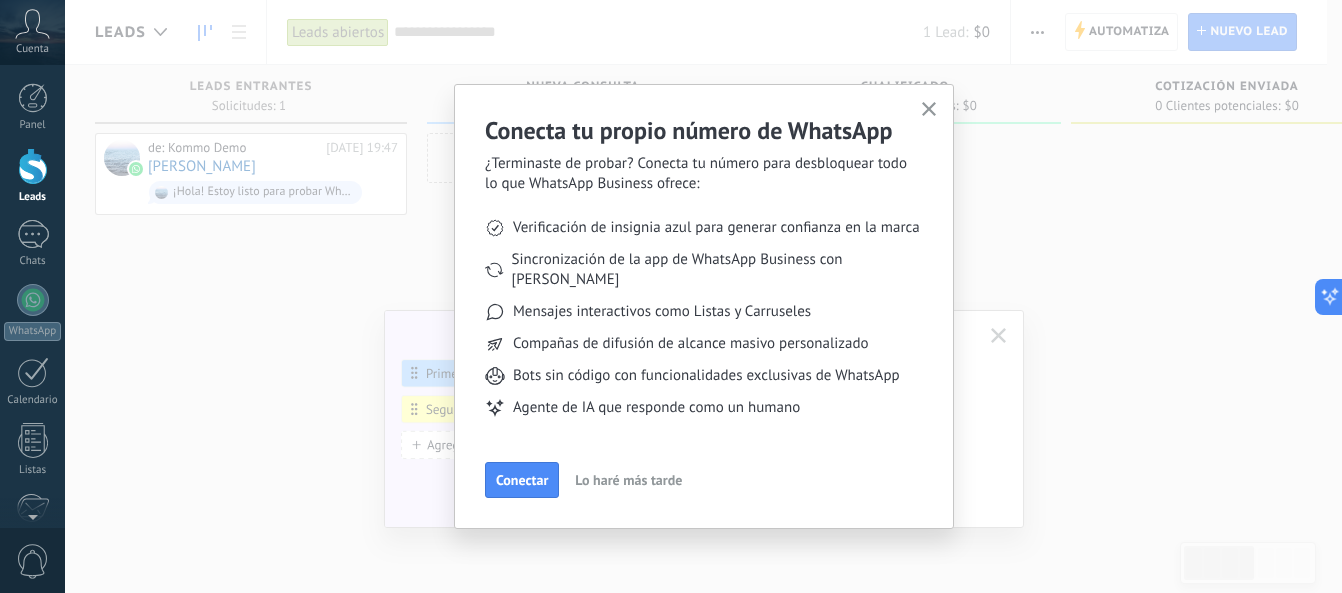 click on "Lo haré más tarde" at bounding box center [628, 480] 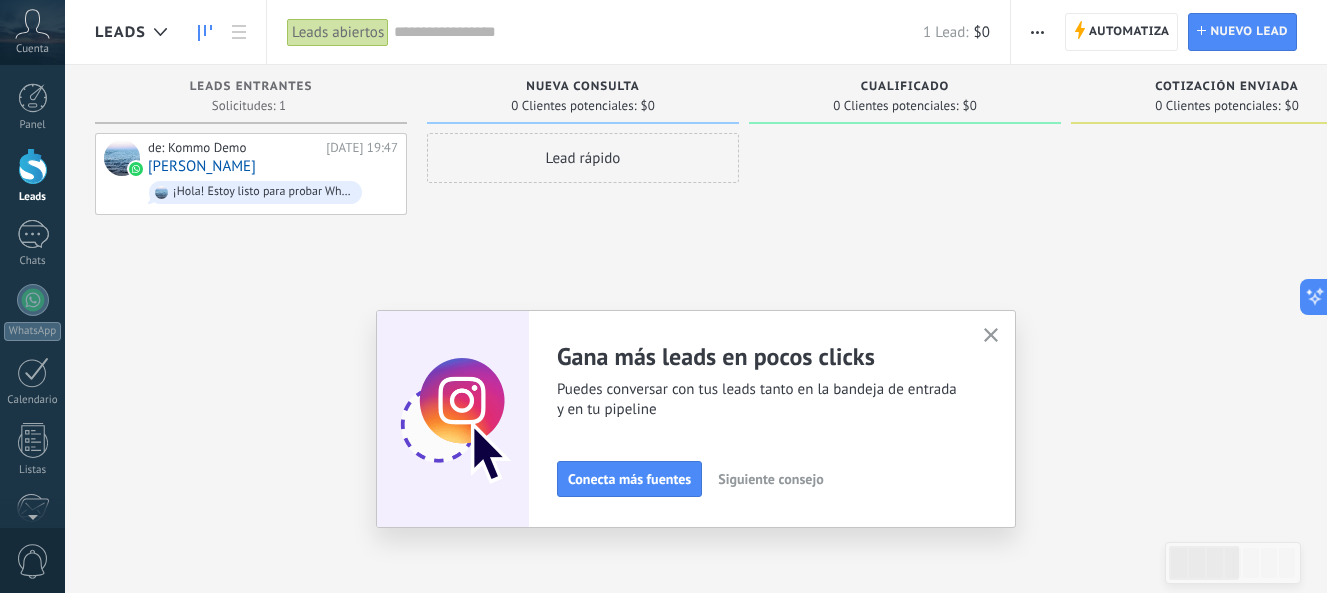 click at bounding box center [991, 336] 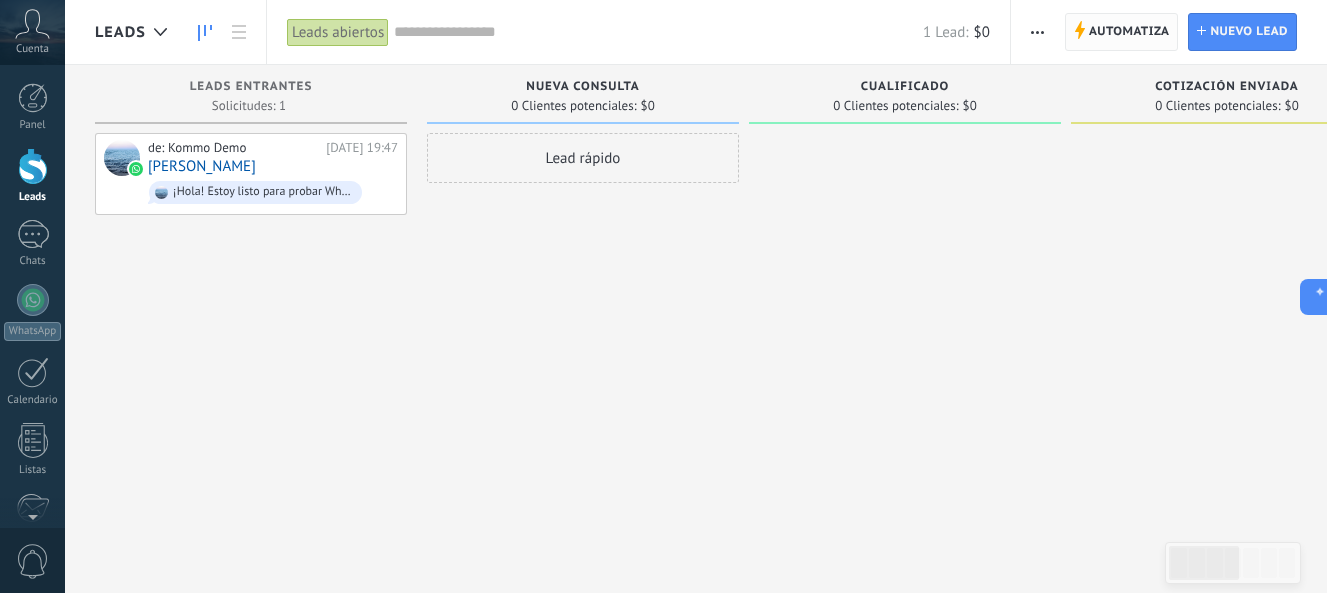 click on "Automatiza" at bounding box center (1129, 32) 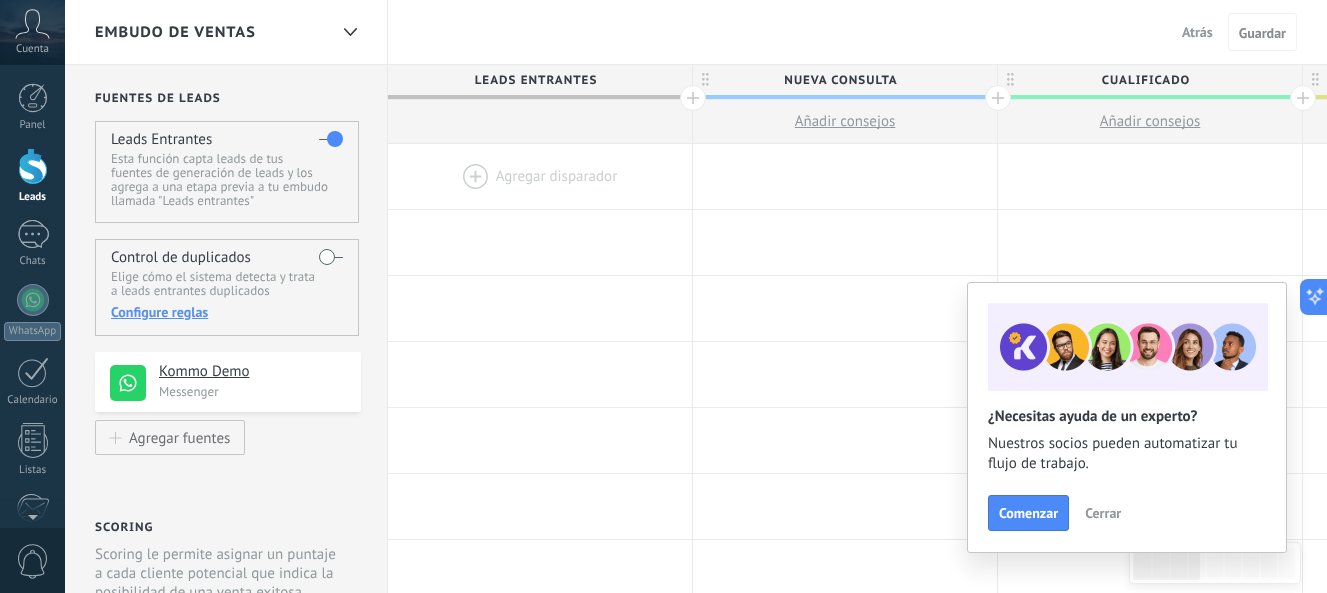 click on "Cerrar" at bounding box center (1103, 513) 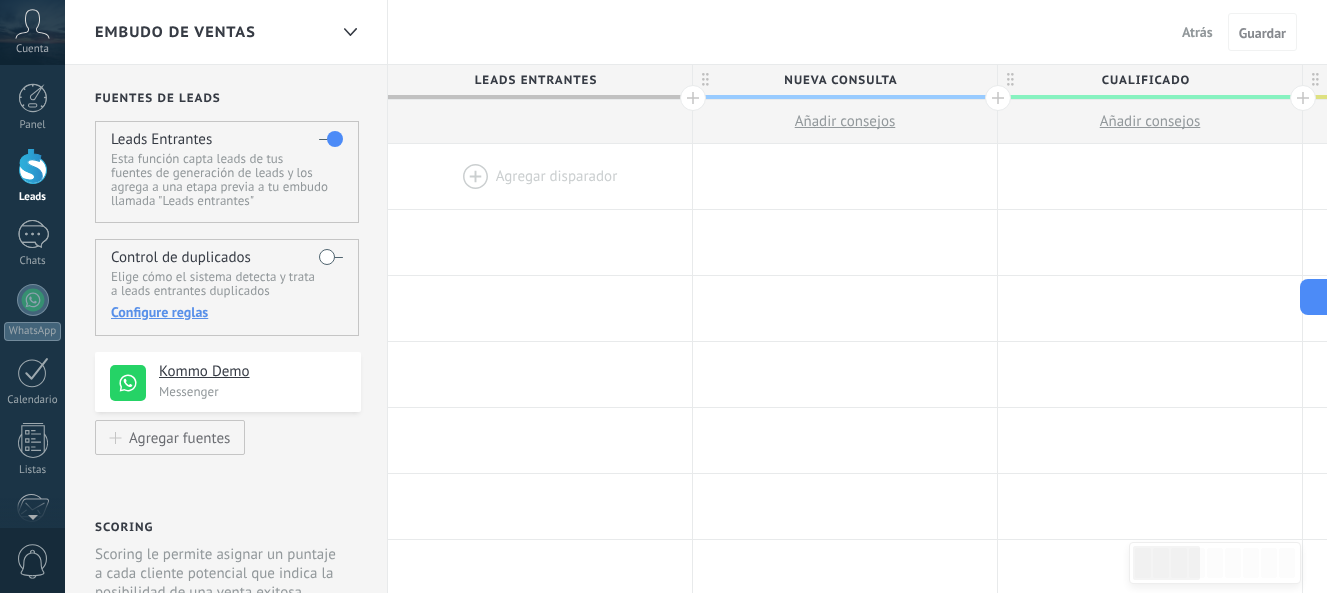 click at bounding box center [693, 98] 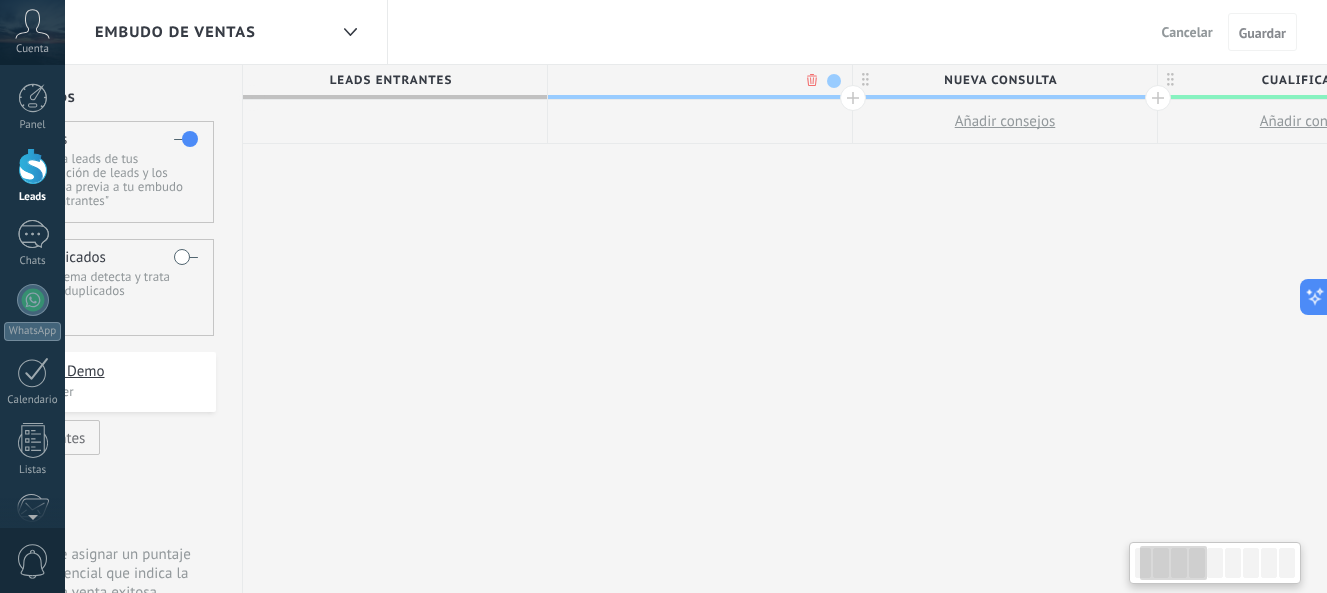 scroll, scrollTop: 0, scrollLeft: 148, axis: horizontal 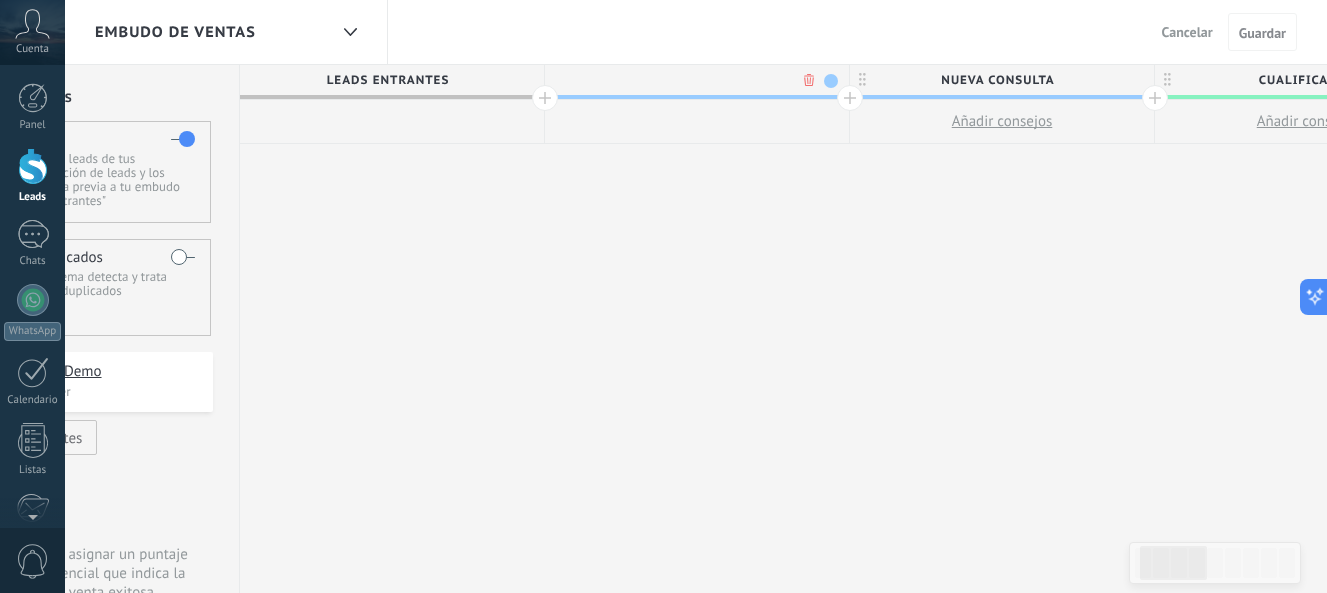 click at bounding box center [831, 81] 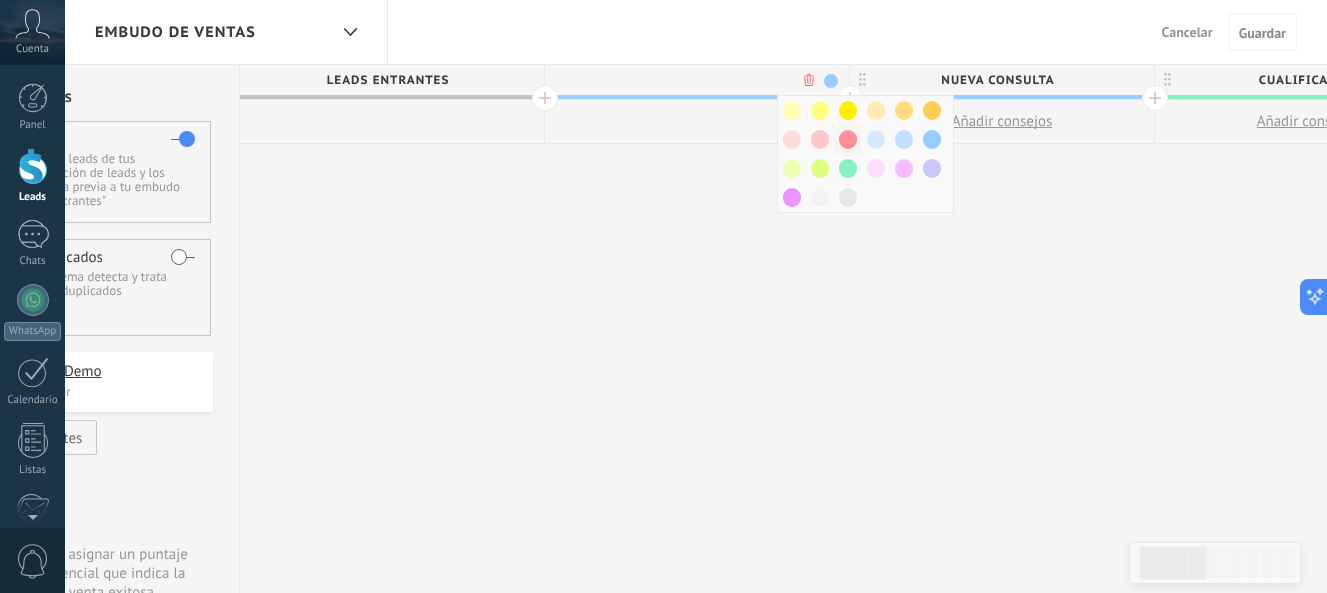 click at bounding box center (848, 139) 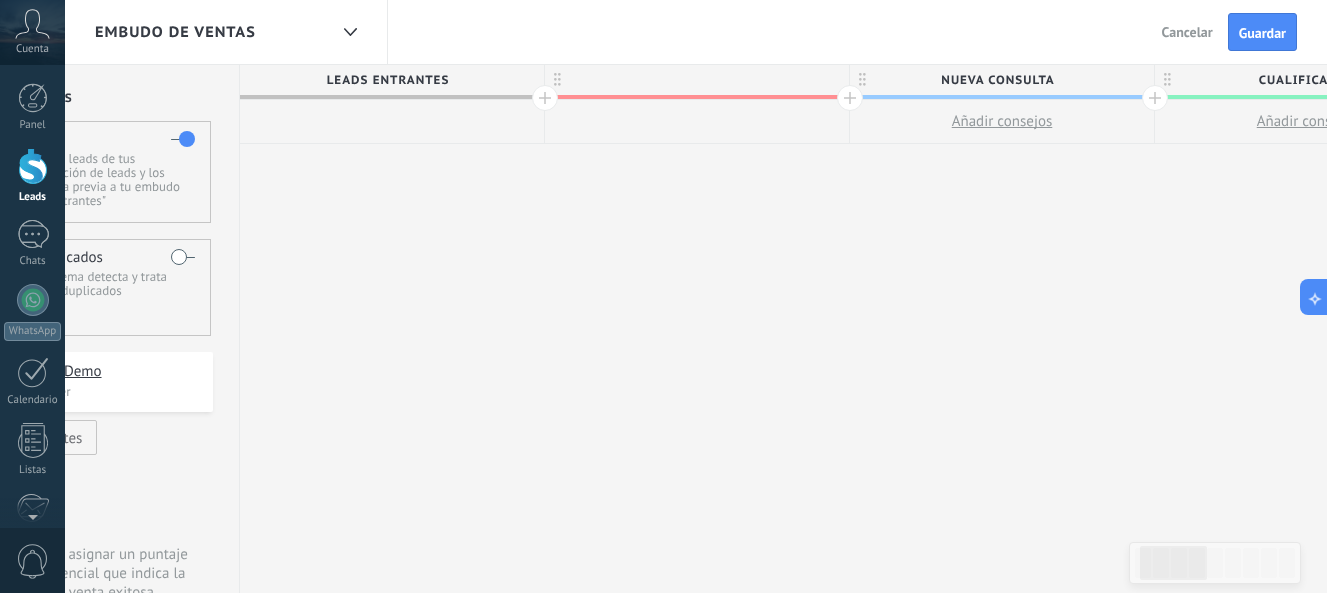 click at bounding box center (697, 80) 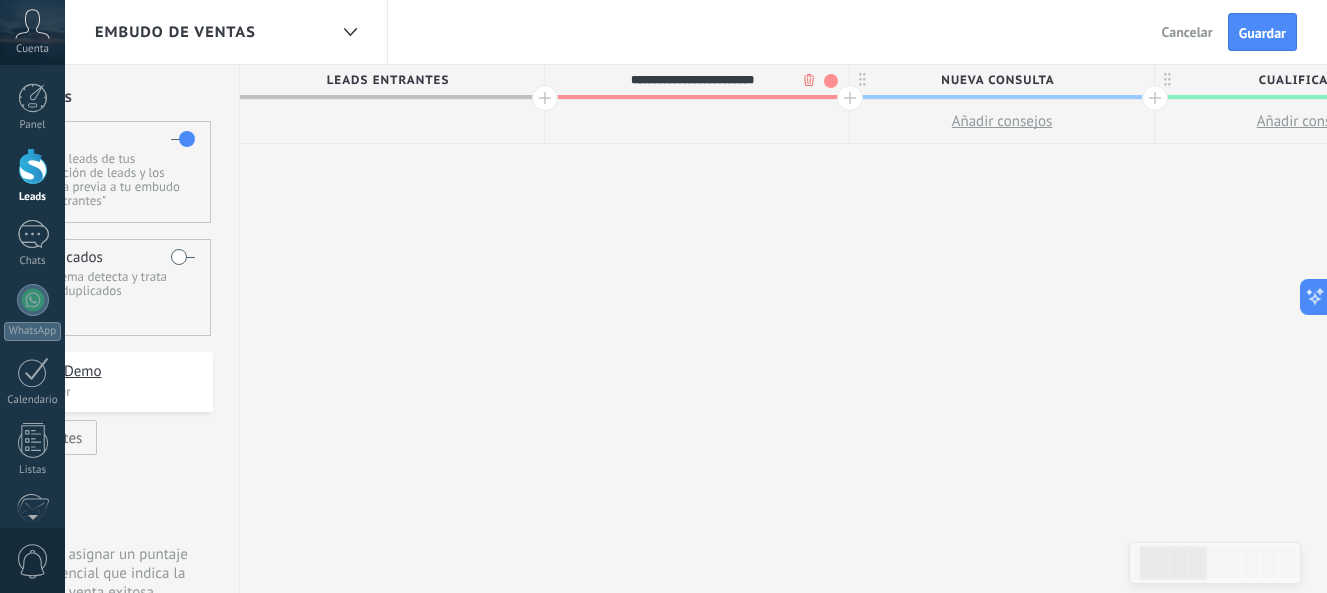 type on "**********" 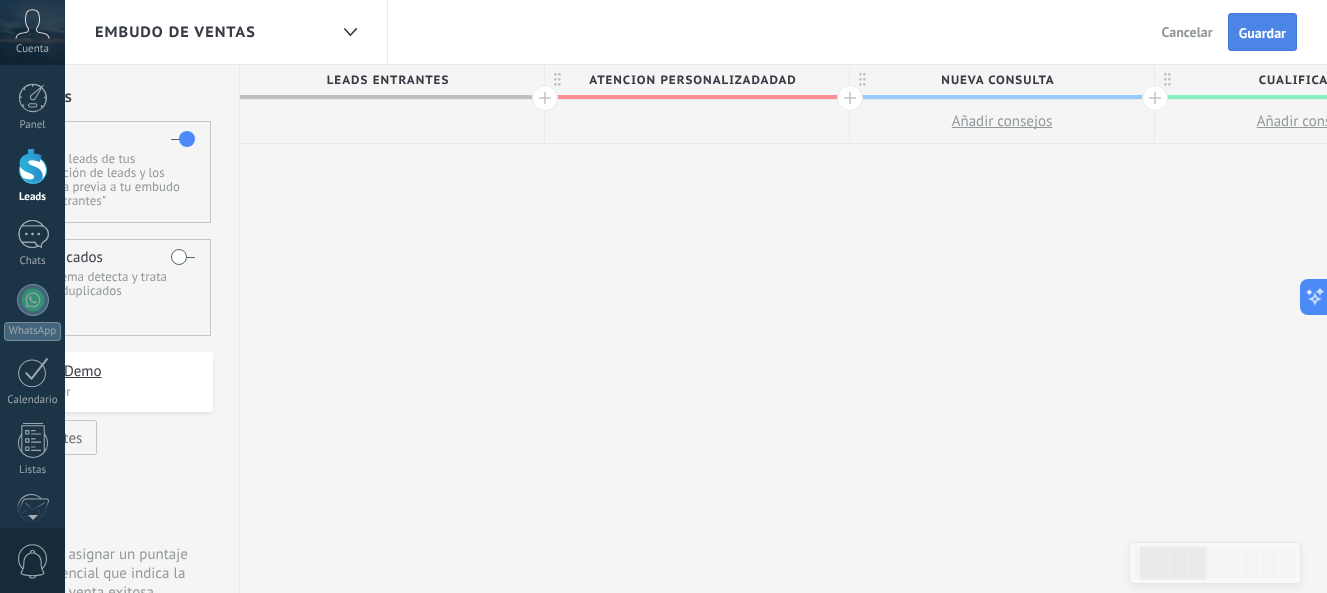 click on "Guardar" at bounding box center (1262, 33) 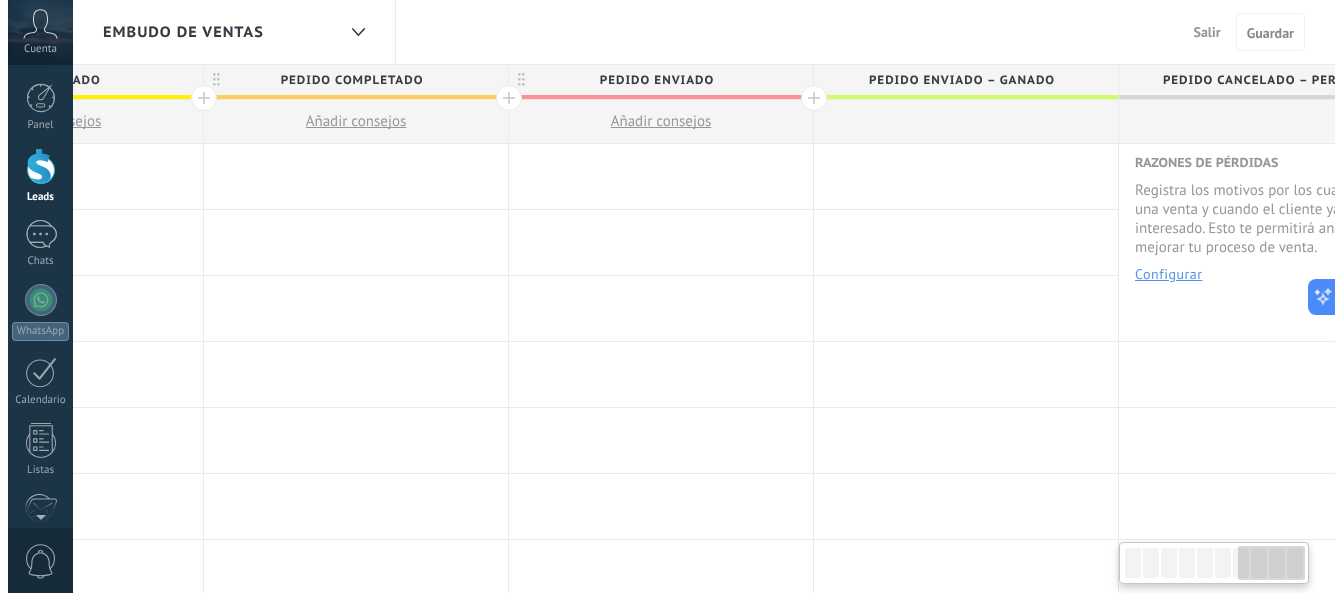 scroll, scrollTop: 0, scrollLeft: 2111, axis: horizontal 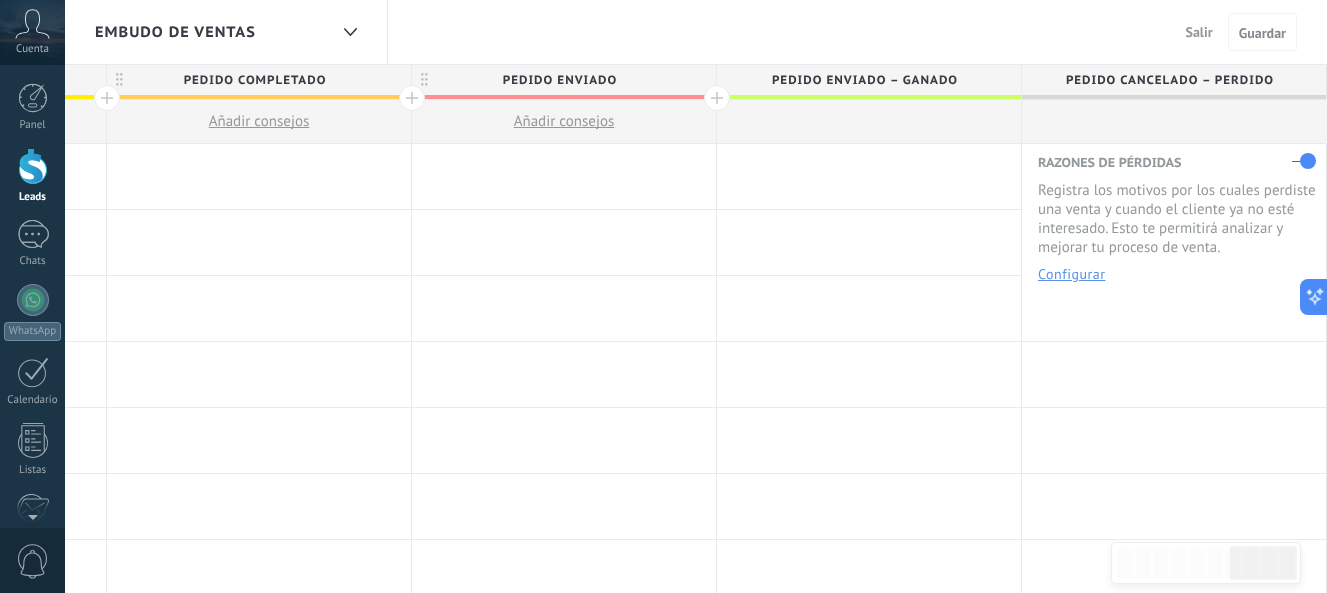 click on "Añadir consejos" at bounding box center [564, 121] 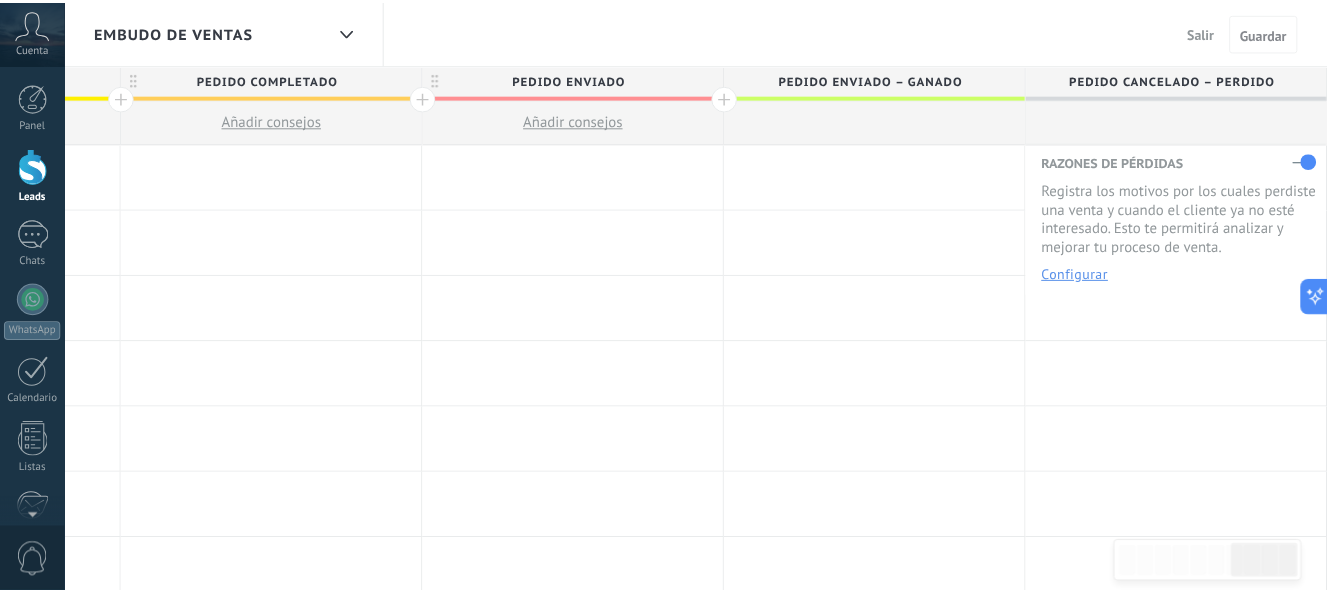 scroll, scrollTop: 19, scrollLeft: 0, axis: vertical 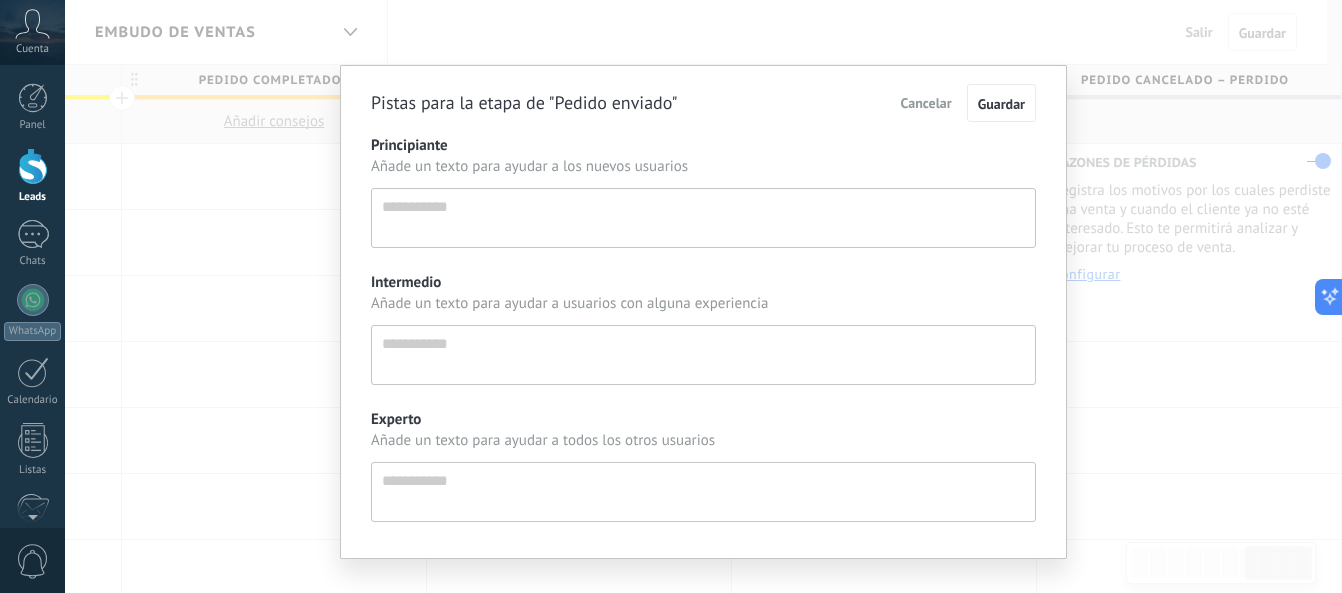 click on "Cancelar" at bounding box center (926, 103) 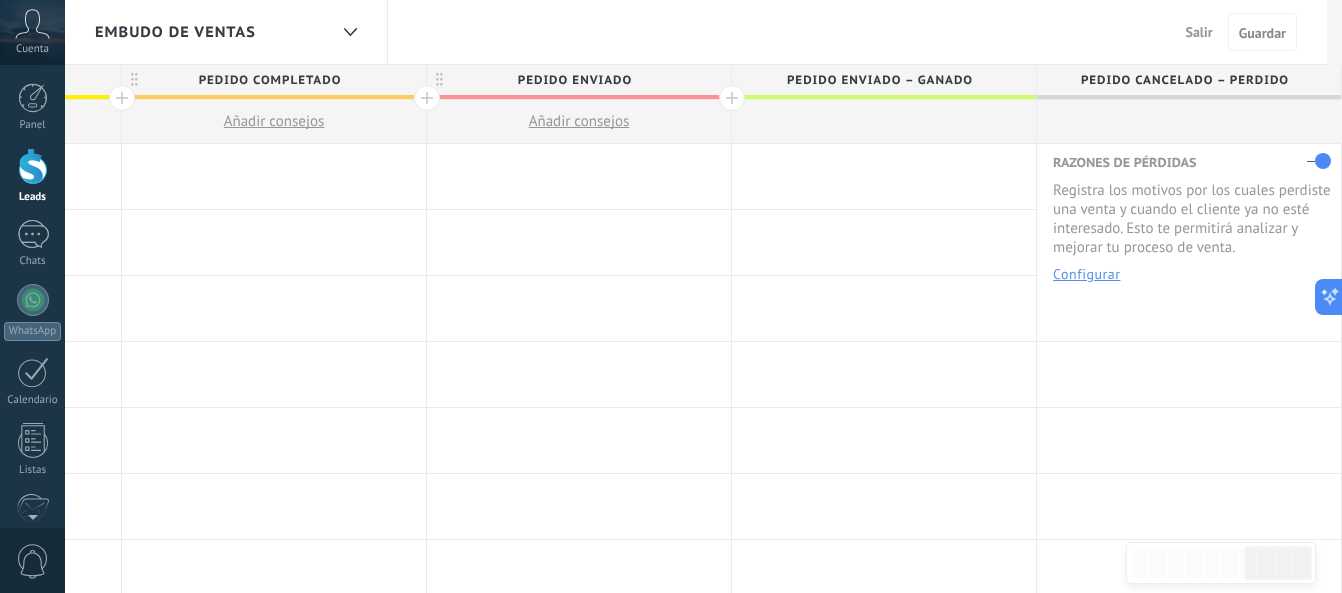 scroll, scrollTop: 0, scrollLeft: 2096, axis: horizontal 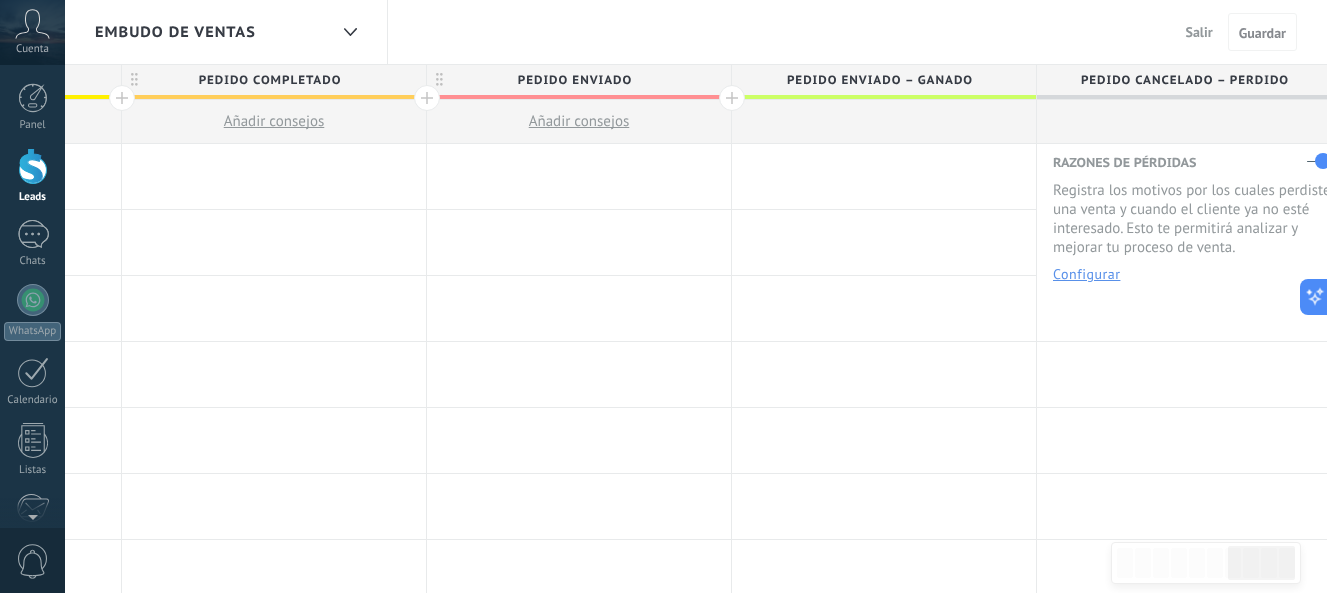 click 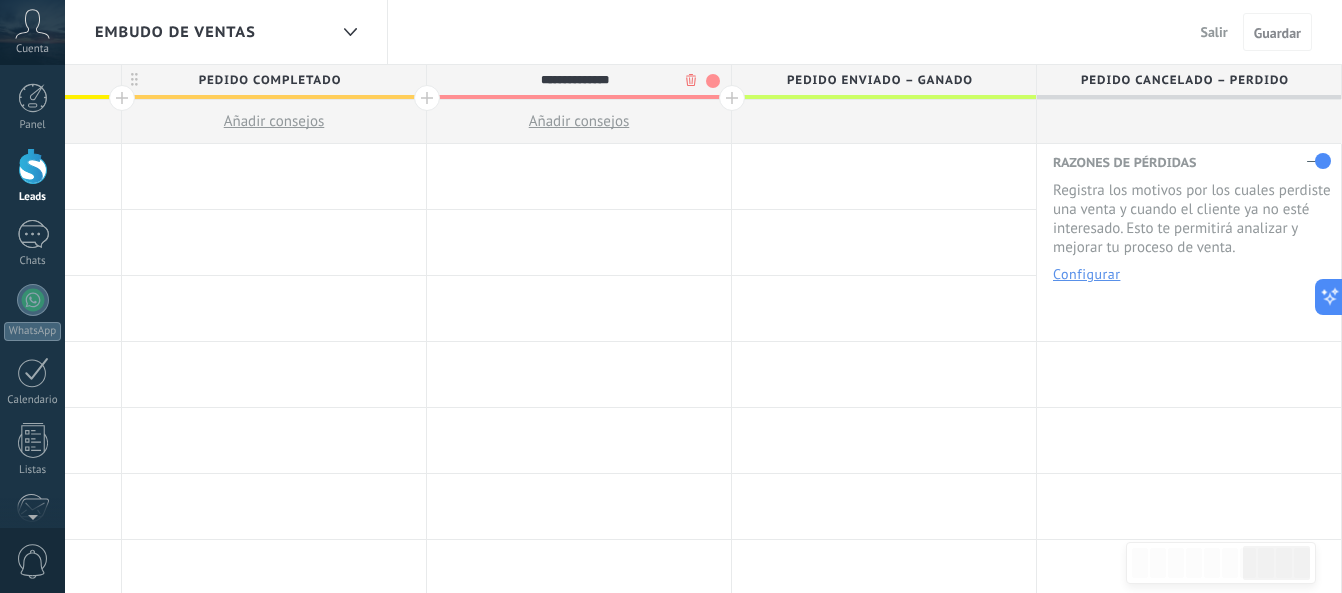 click on ".abccls-1,.abccls-2{fill-rule:evenodd}.abccls-2{fill:#fff} .abfcls-1{fill:none}.abfcls-2{fill:#fff} .abncls-1{isolation:isolate}.abncls-2{opacity:.06}.abncls-2,.abncls-3,.abncls-6{mix-blend-mode:multiply}.abncls-3{opacity:.15}.abncls-4,.abncls-8{fill:#fff}.abncls-5{fill:url(#abnlinear-gradient)}.abncls-6{opacity:.04}.abncls-7{fill:url(#abnlinear-gradient-2)}.abncls-8{fill-rule:evenodd} .abqst0{fill:#ffa200} .abwcls-1{fill:#252525} .cls-1{isolation:isolate} .acicls-1{fill:none} .aclcls-1{fill:#232323} .acnst0{display:none} .addcls-1,.addcls-2{fill:none;stroke-miterlimit:10}.addcls-1{stroke:#dfe0e5}.addcls-2{stroke:#a1a7ab} .adecls-1,.adecls-2{fill:none;stroke-miterlimit:10}.adecls-1{stroke:#dfe0e5}.adecls-2{stroke:#a1a7ab} .adqcls-1{fill:#8591a5;fill-rule:evenodd} .aeccls-1{fill:#5c9f37} .aeecls-1{fill:#f86161} .aejcls-1{fill:#8591a5;fill-rule:evenodd} .aekcls-1{fill-rule:evenodd} .aelcls-1{fill-rule:evenodd;fill:currentColor} .aemcls-1{fill-rule:evenodd;fill:currentColor} .aencls-2{fill:#f86161;opacity:.3}" at bounding box center (671, 296) 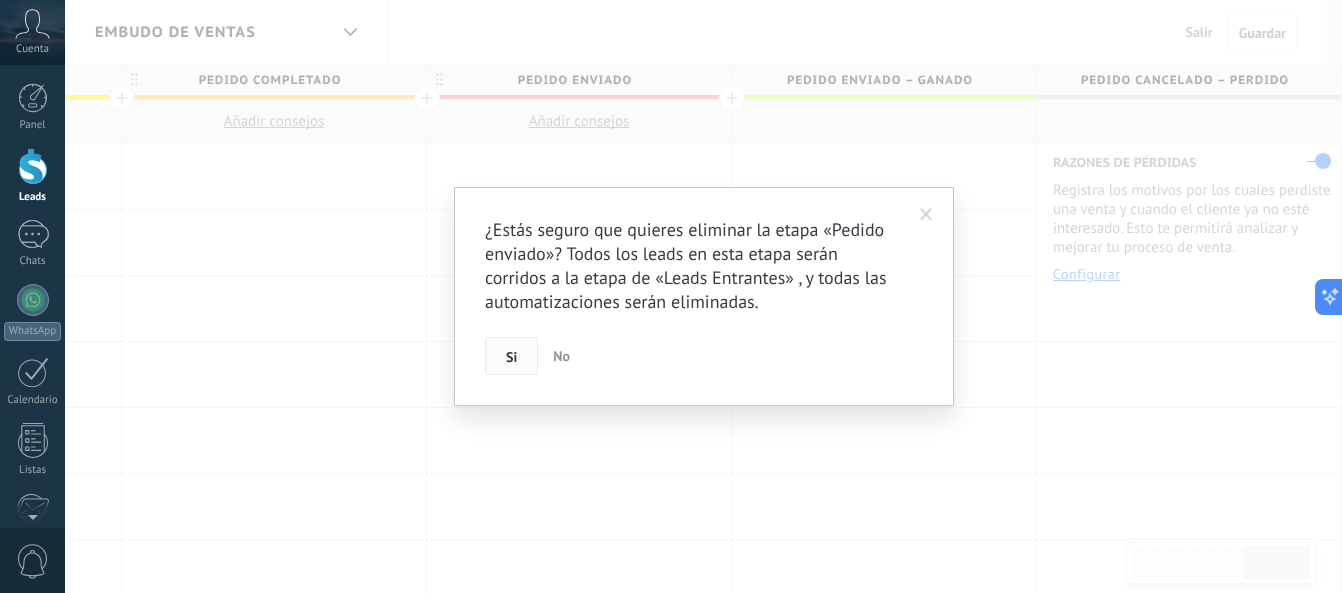 click on "Si" at bounding box center [511, 357] 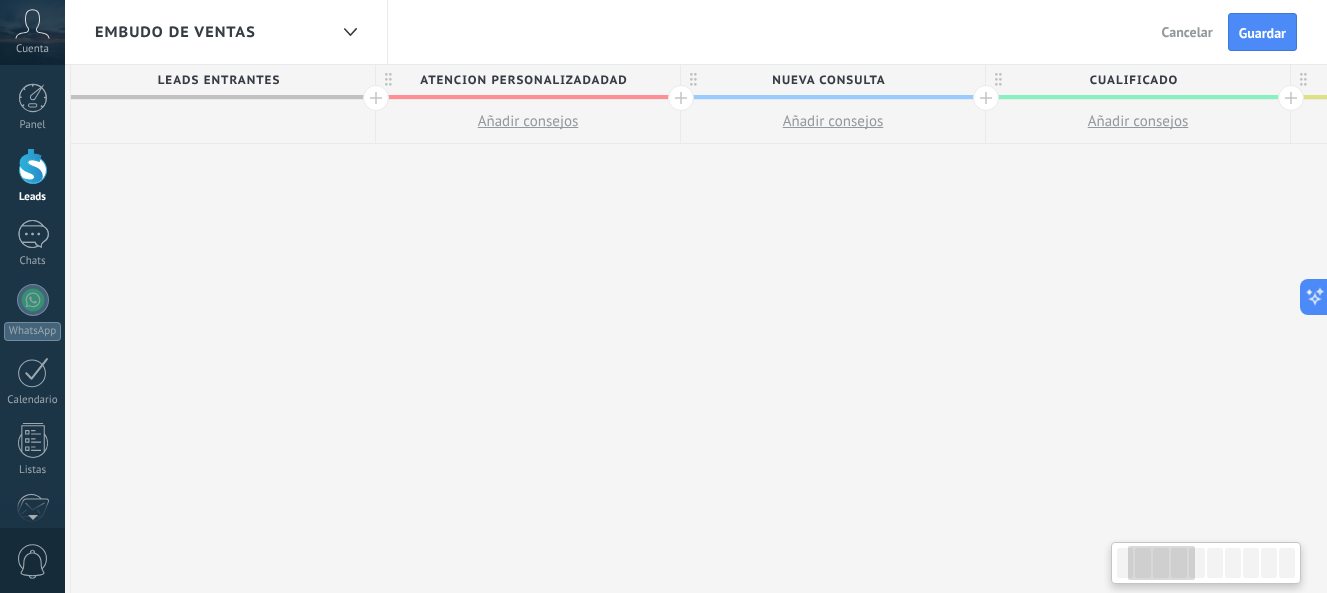 scroll, scrollTop: 0, scrollLeft: 0, axis: both 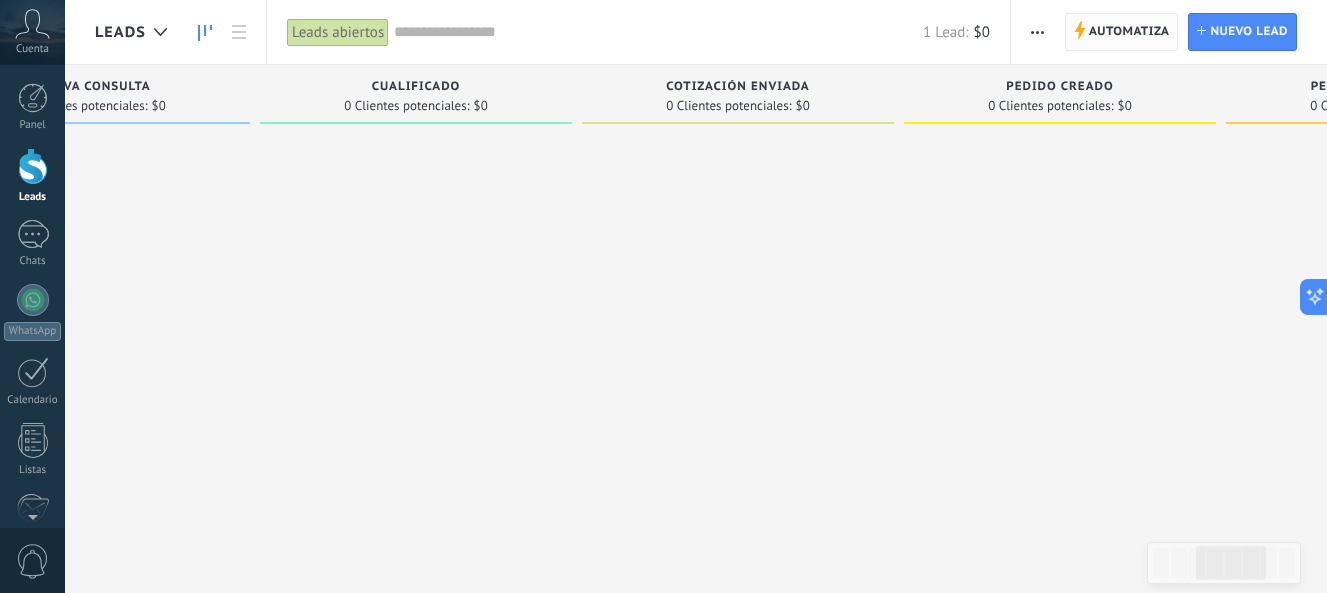 click on "Automatiza" at bounding box center (1129, 32) 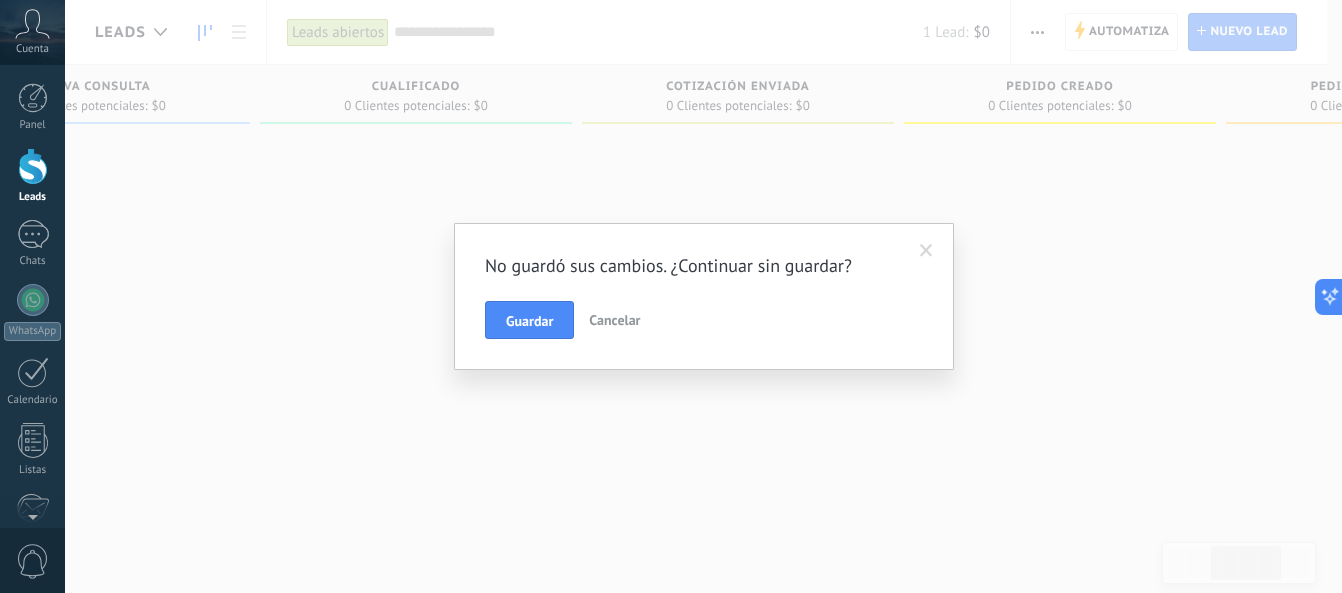 click at bounding box center [926, 251] 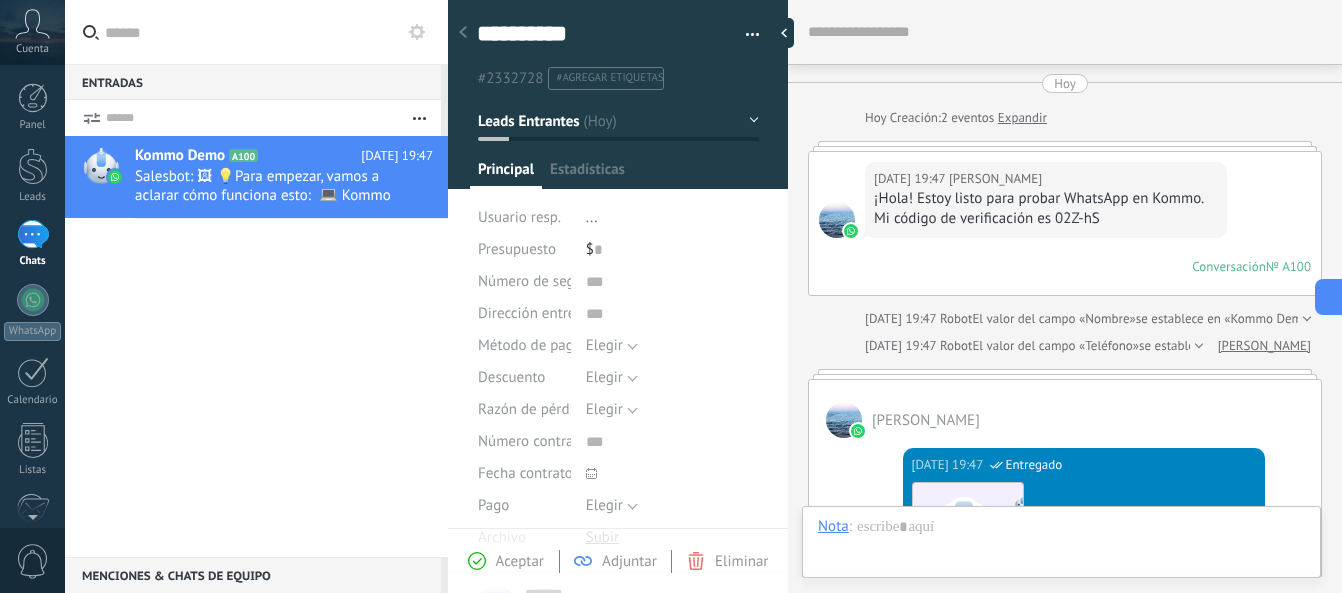 scroll, scrollTop: 30, scrollLeft: 0, axis: vertical 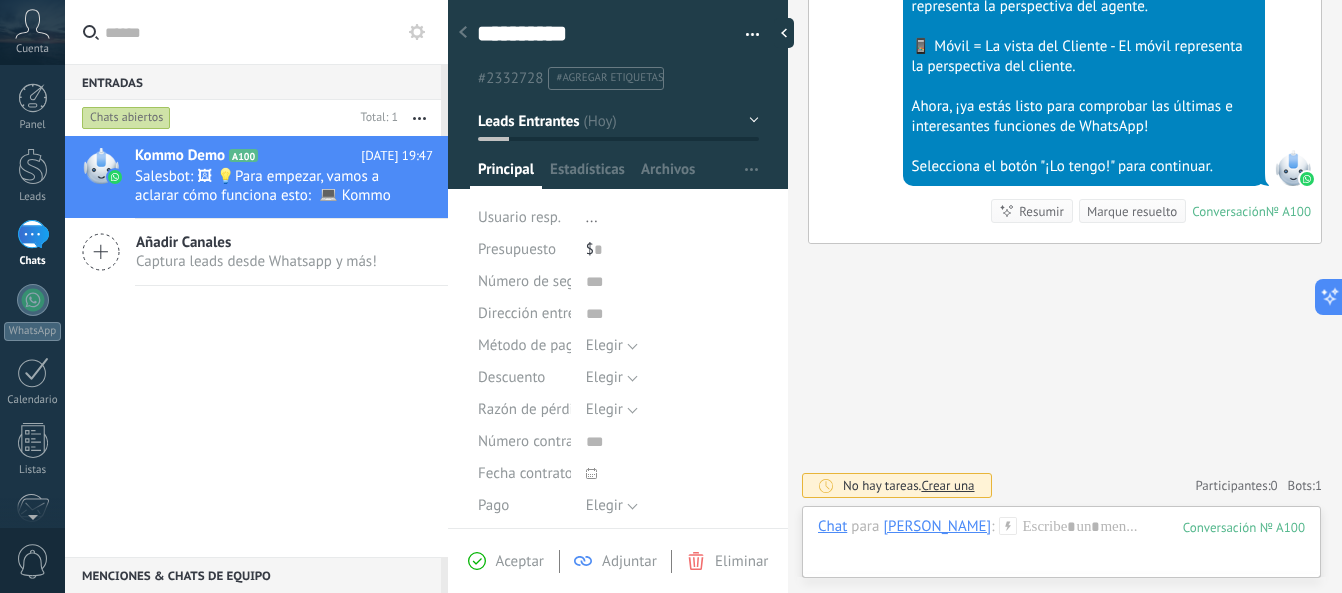 click on "Panel
Leads
1
Chats
WhatsApp
Clientes" at bounding box center (32, 425) 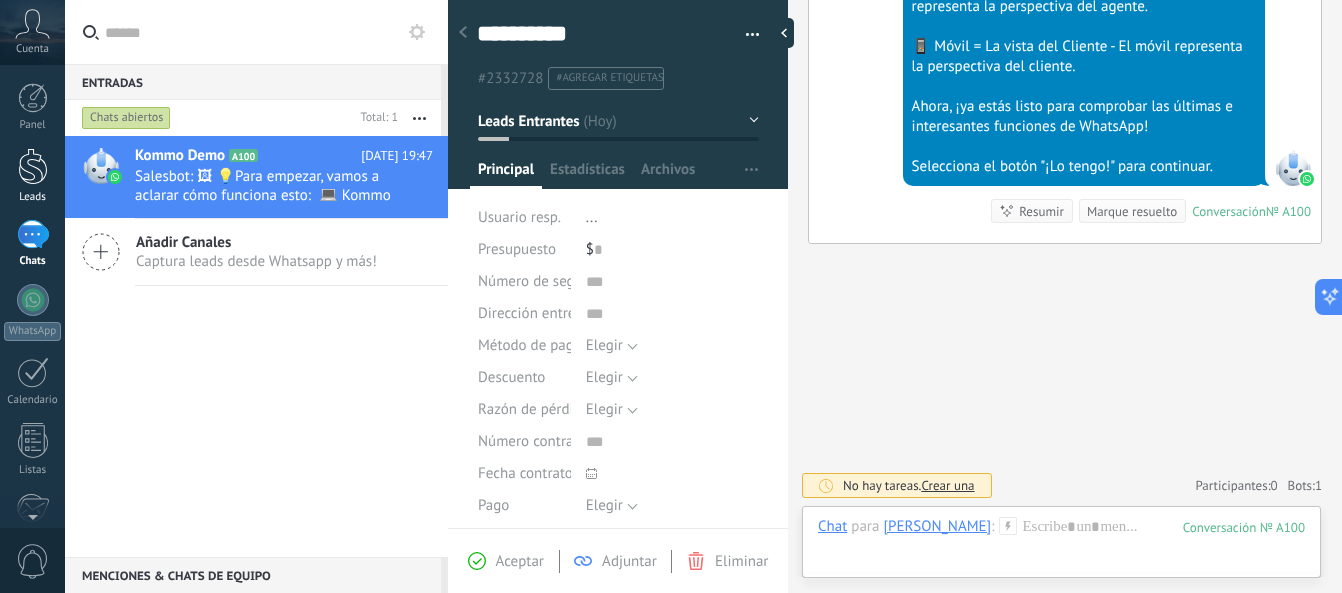 click at bounding box center [33, 166] 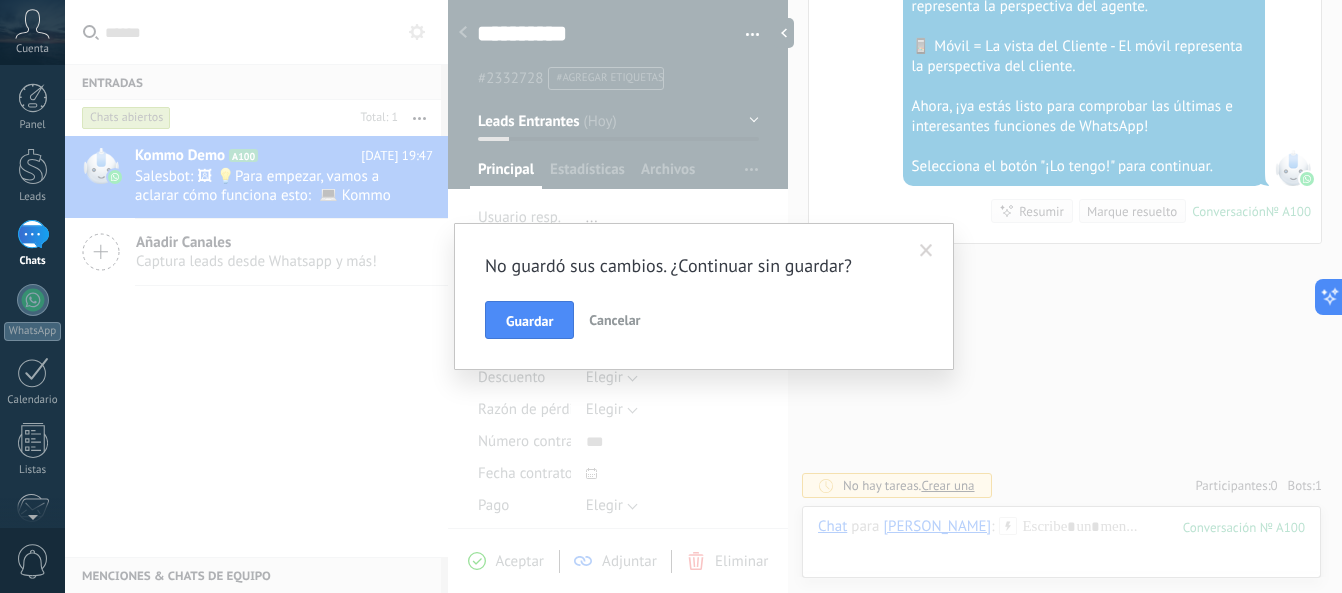 click at bounding box center [926, 251] 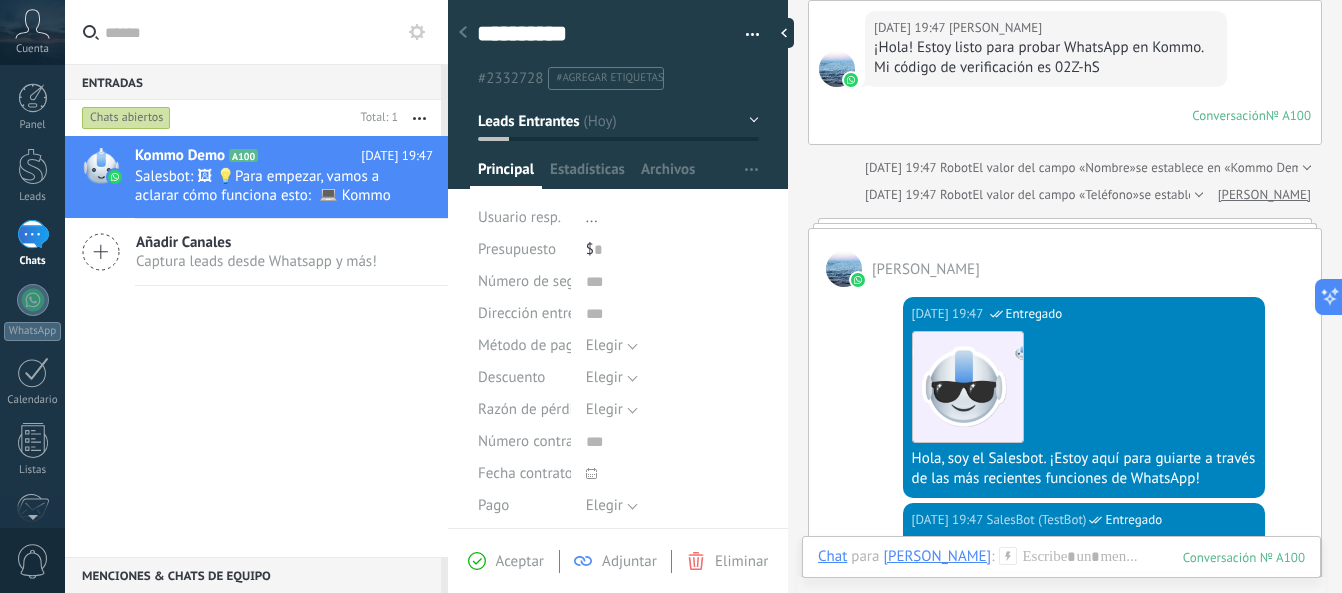 scroll, scrollTop: 0, scrollLeft: 0, axis: both 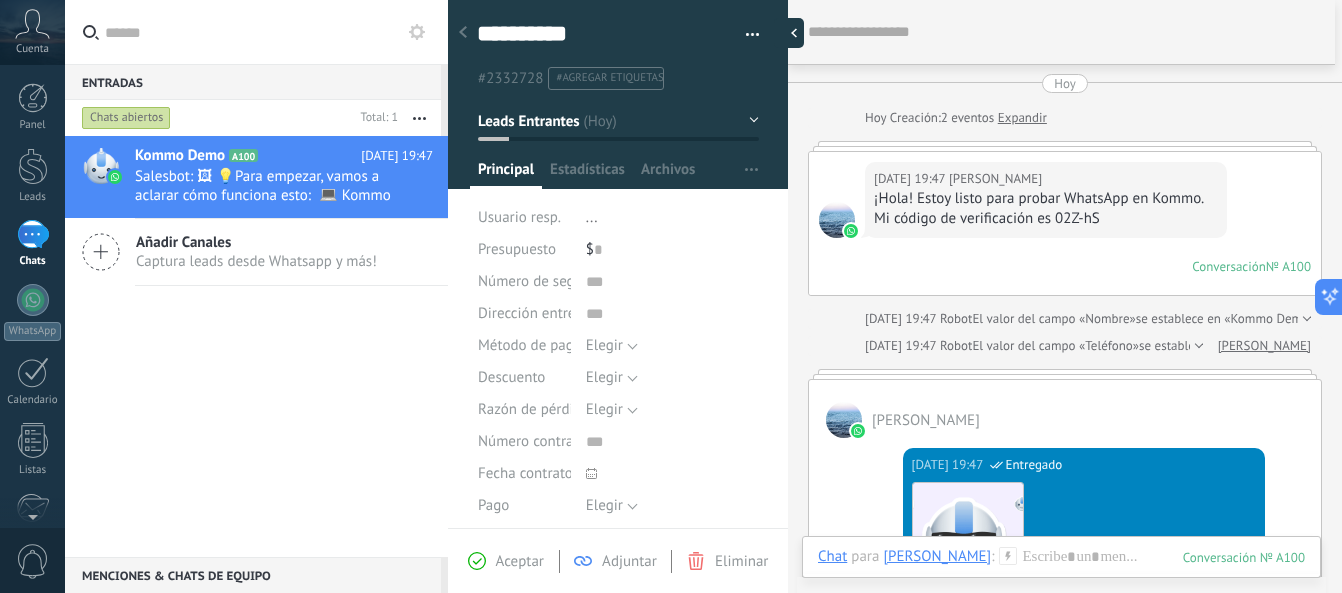 click at bounding box center [789, 33] 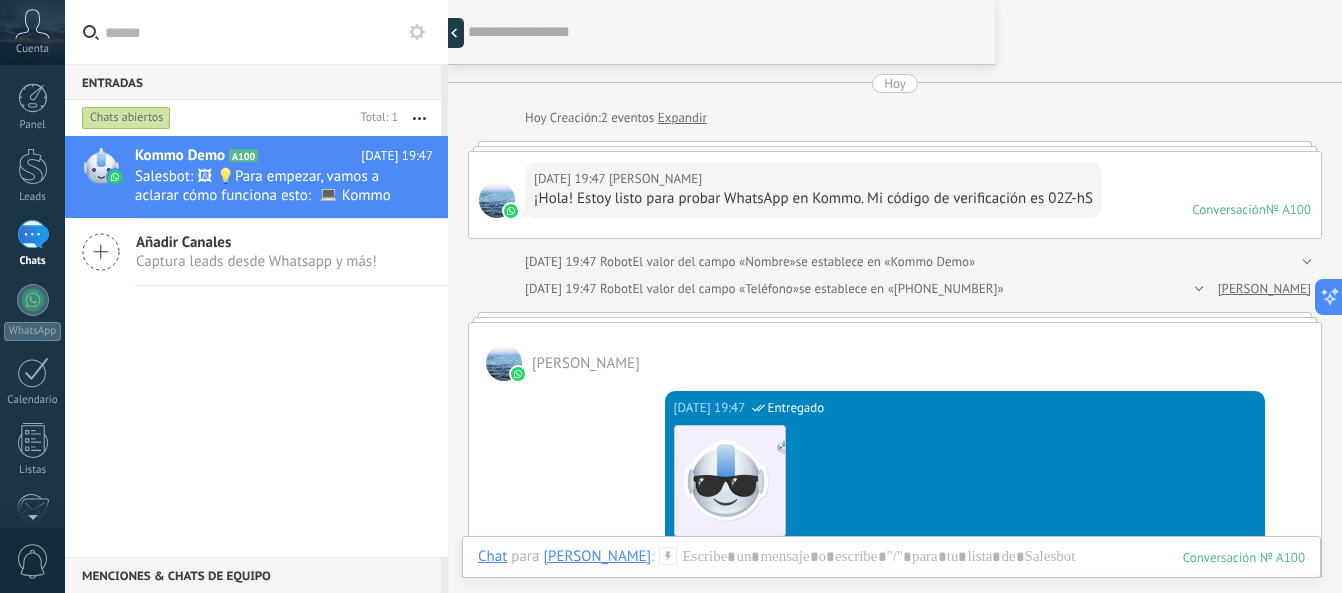 scroll, scrollTop: 19, scrollLeft: 0, axis: vertical 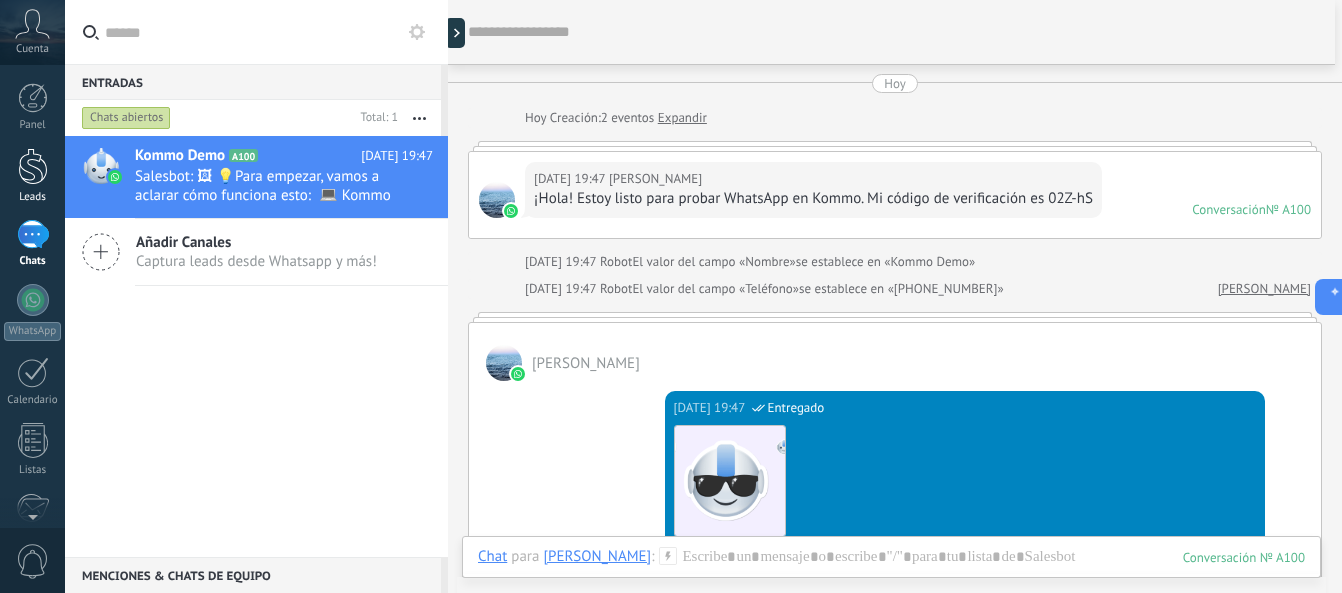 click on "Leads" at bounding box center [33, 197] 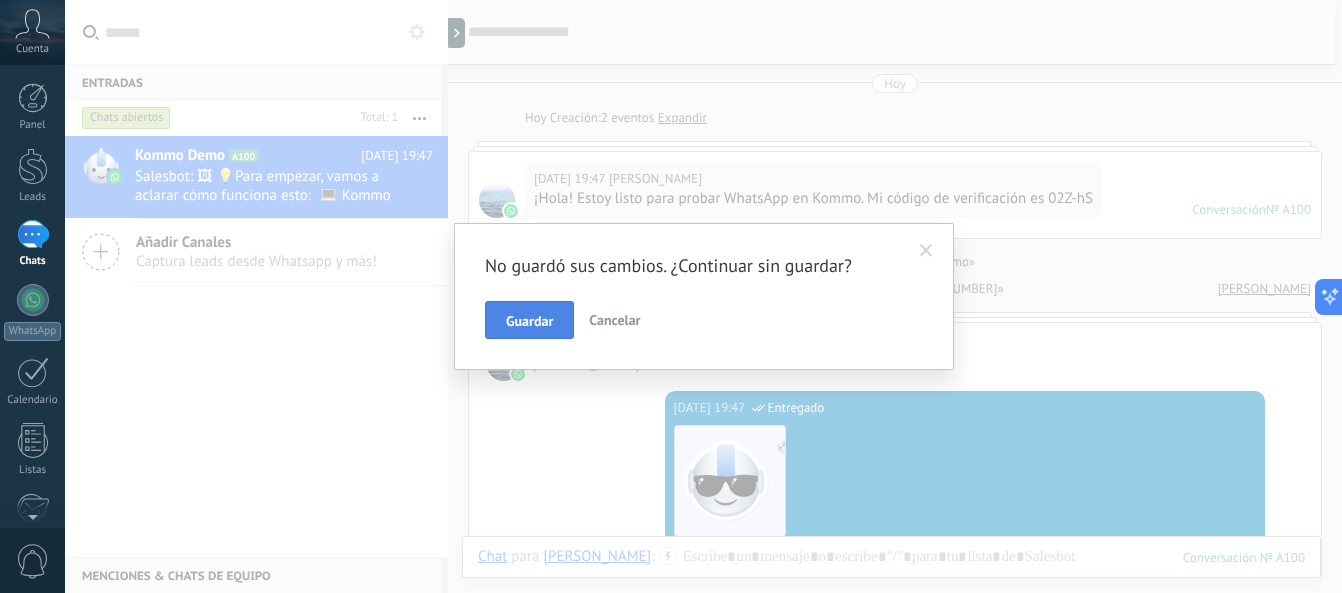 click on "Guardar" at bounding box center (529, 321) 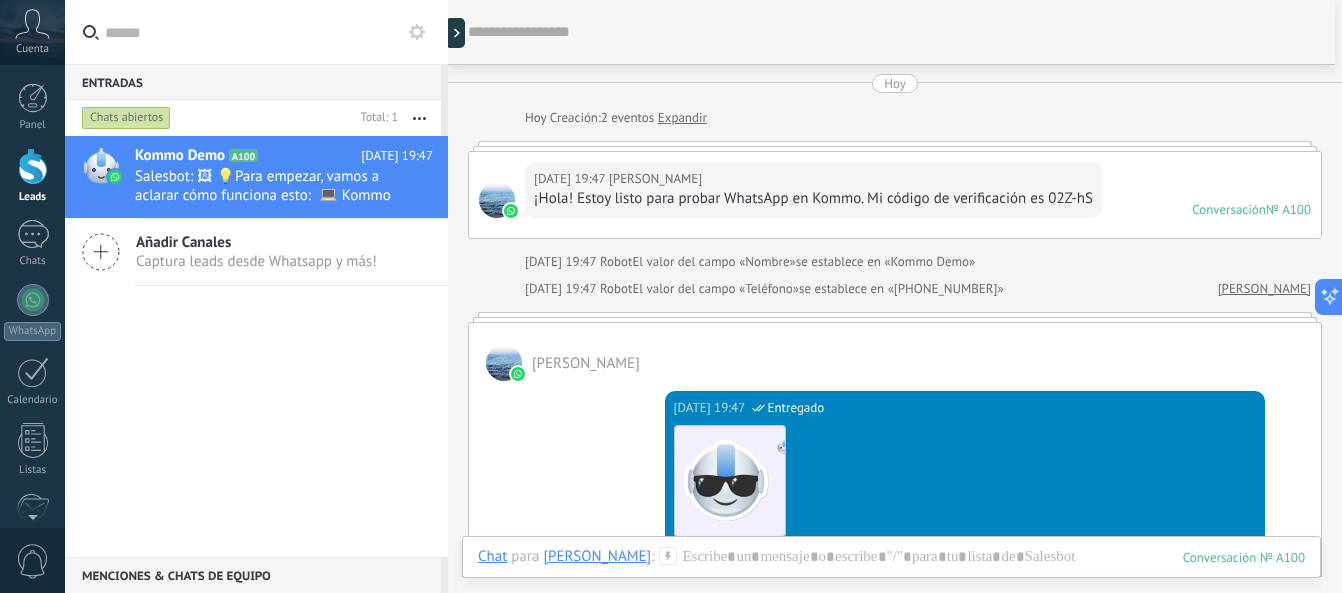 click at bounding box center [33, 166] 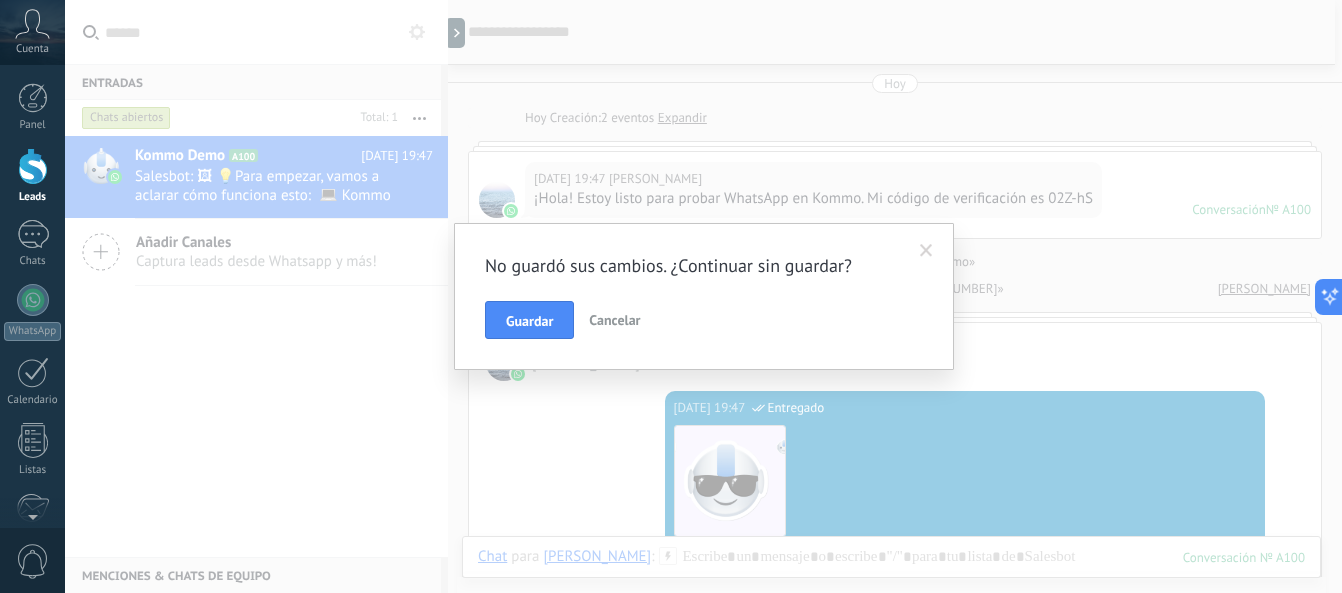click on "Cancelar" at bounding box center (614, 320) 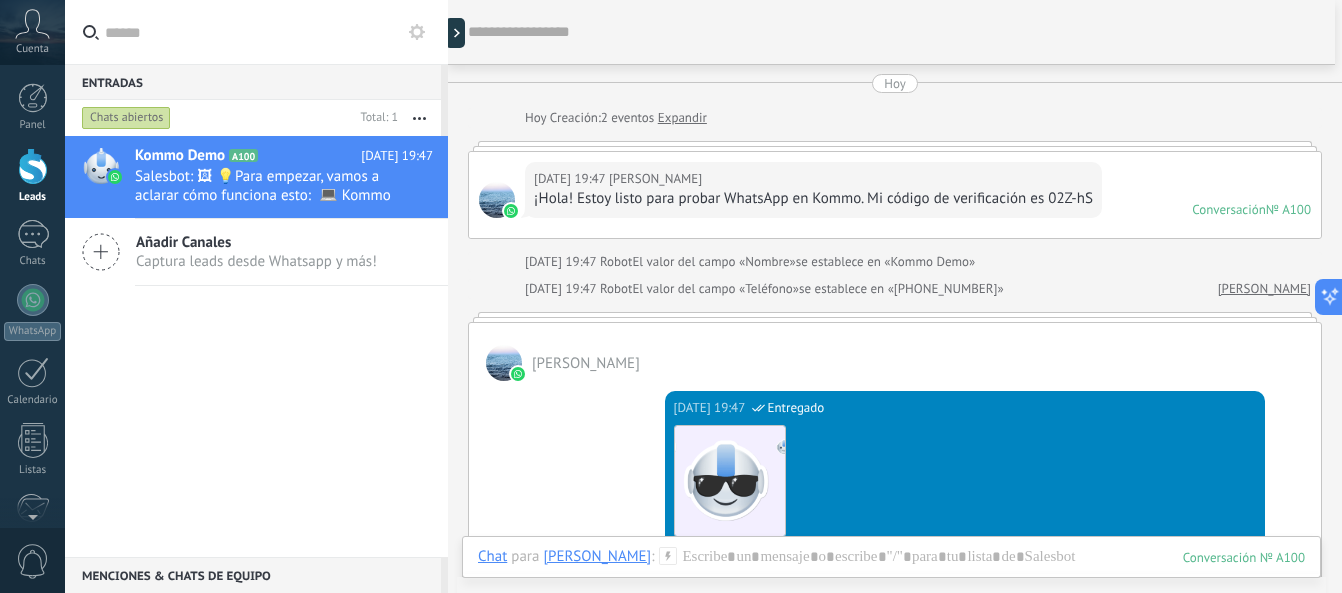 click at bounding box center (33, 166) 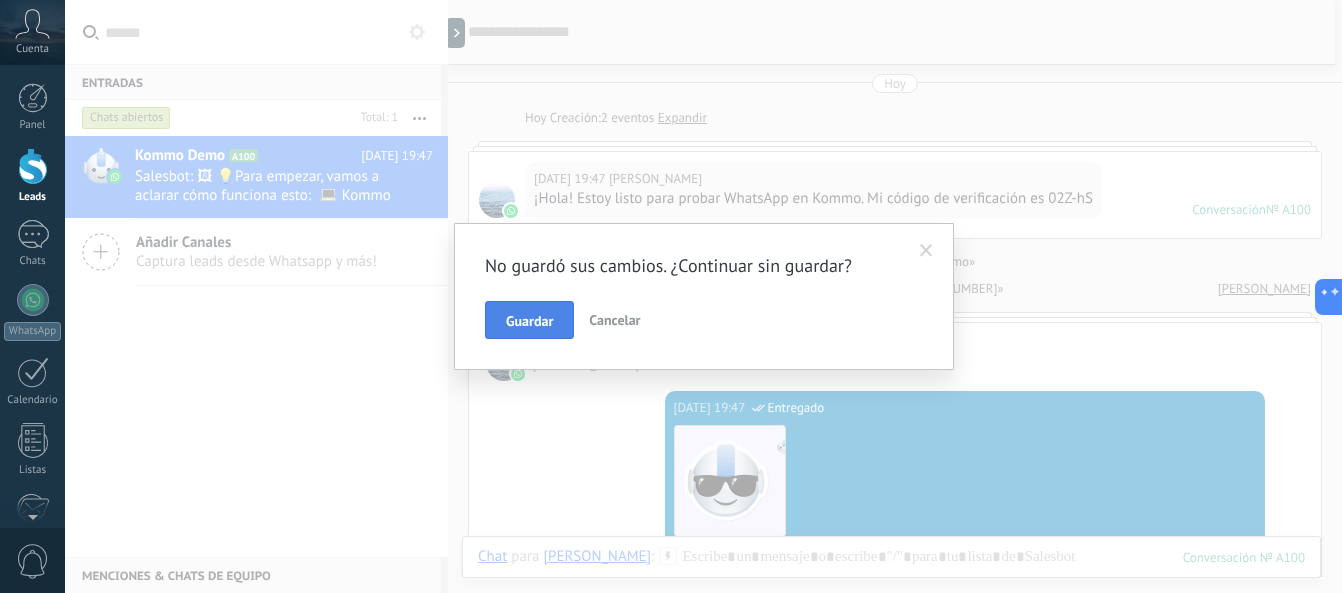 click on "Guardar" at bounding box center (529, 320) 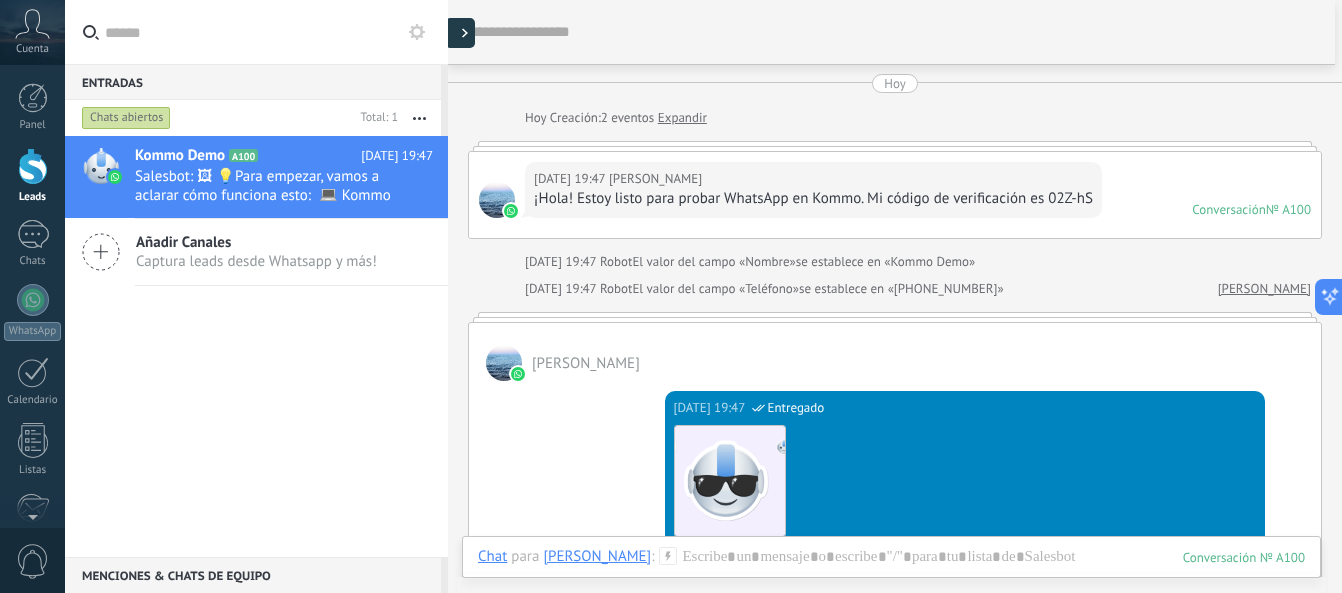 click at bounding box center [460, 33] 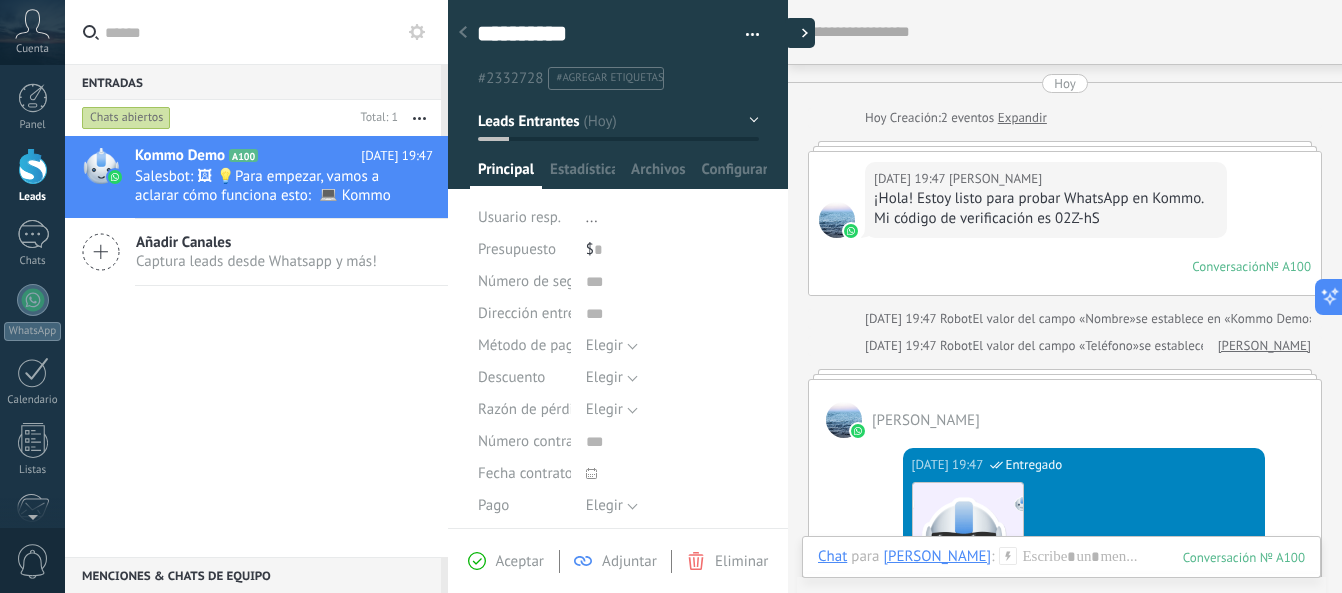 type on "**********" 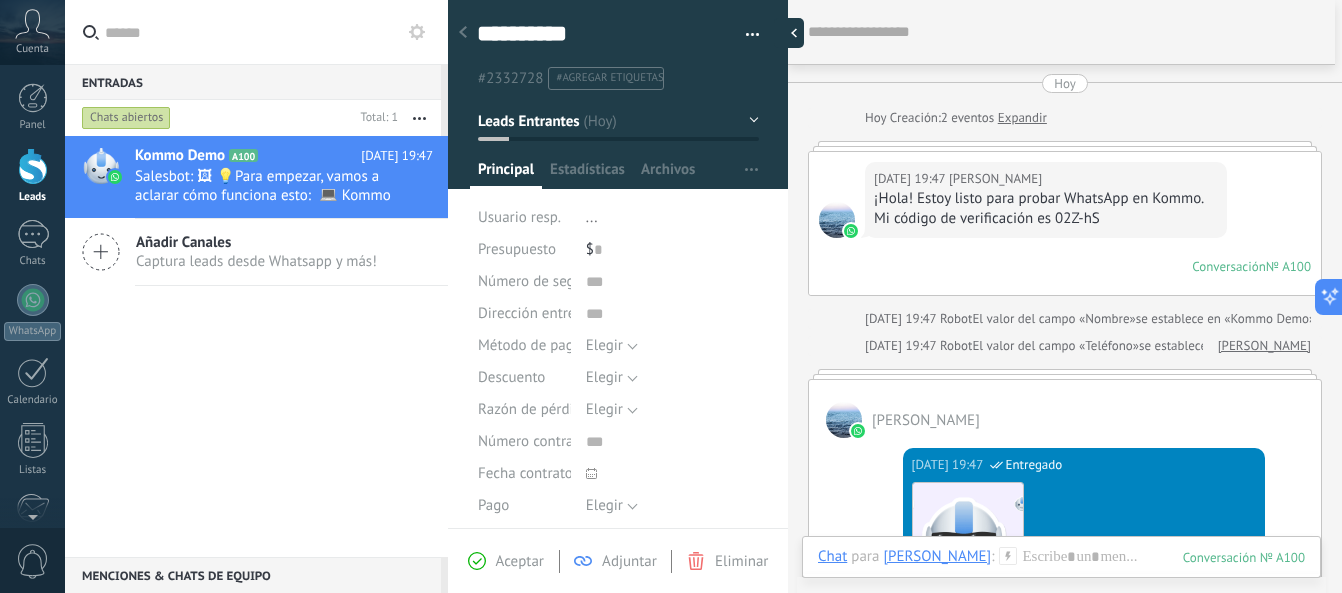 click at bounding box center (789, 33) 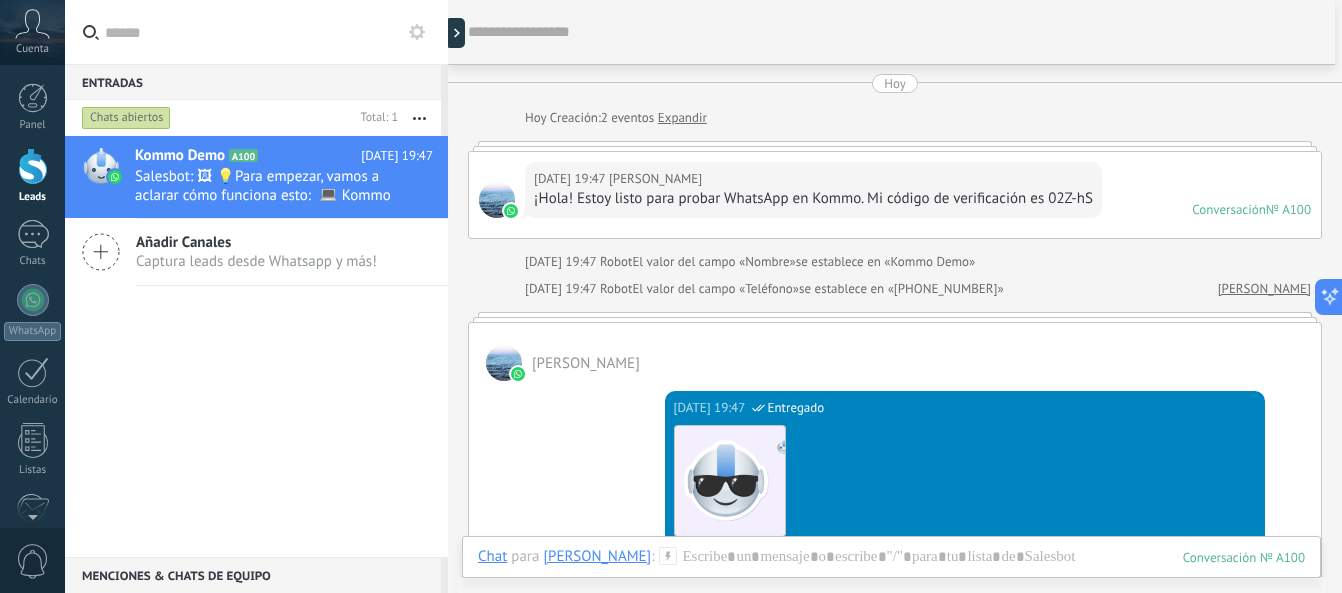 click at bounding box center [417, 32] 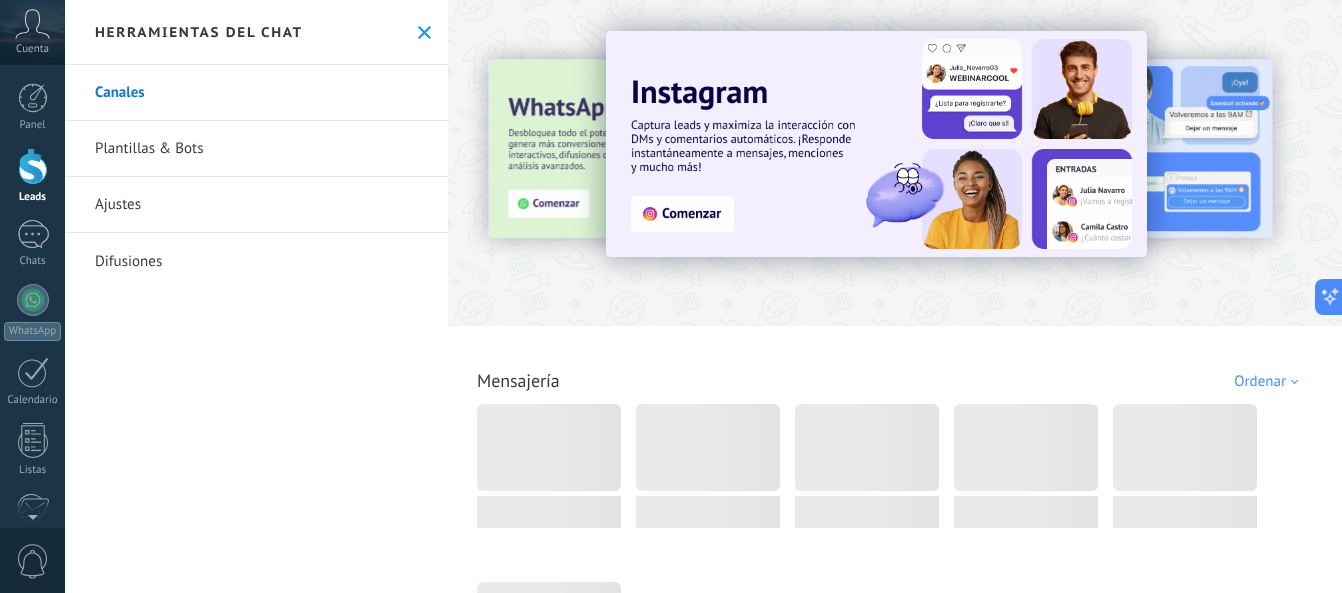 click on "Plantillas & Bots" at bounding box center (256, 149) 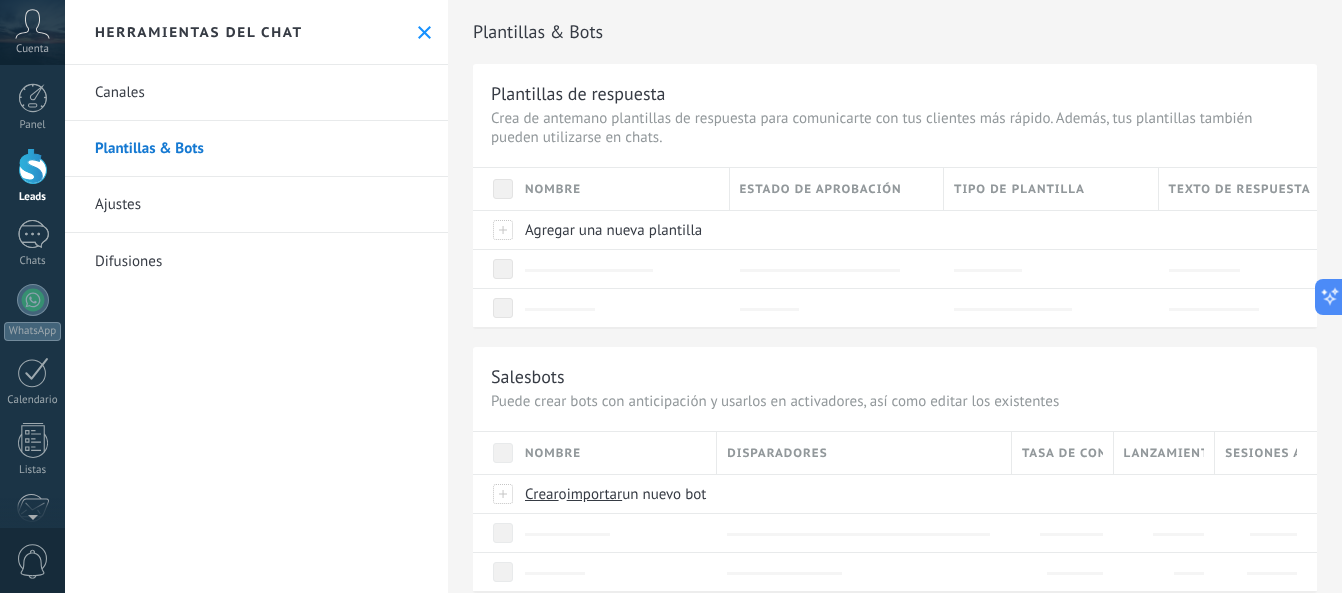 click on "Canales" at bounding box center [256, 93] 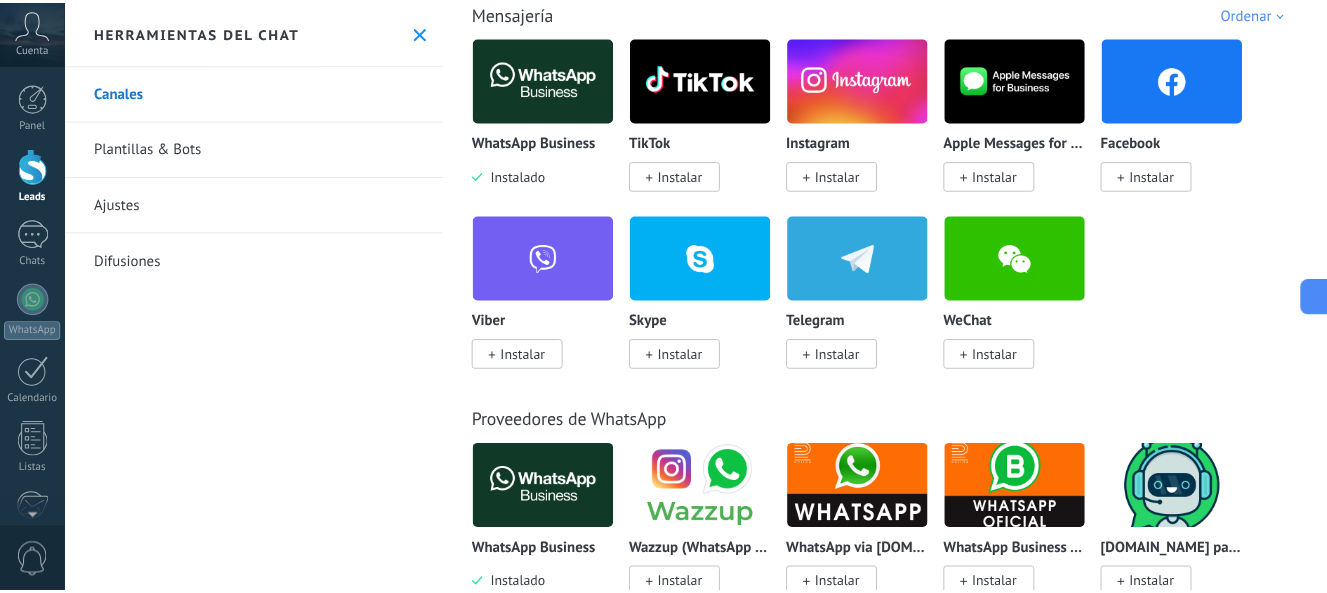 scroll, scrollTop: 625, scrollLeft: 0, axis: vertical 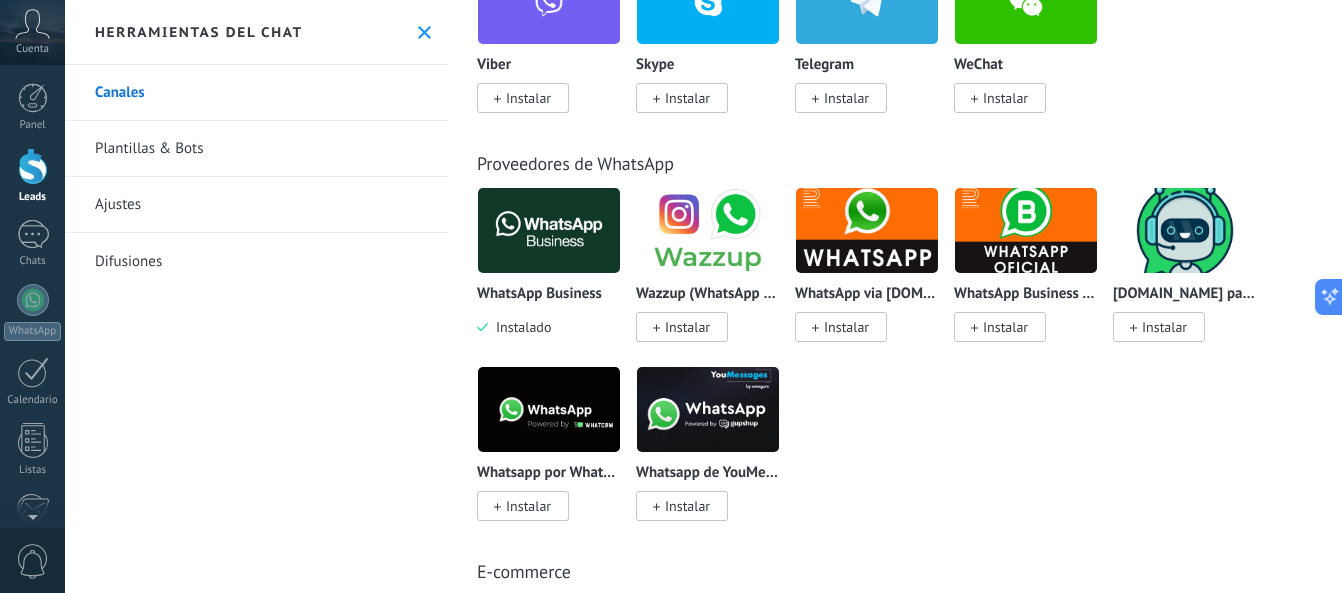 click on "Difusiones" at bounding box center (256, 261) 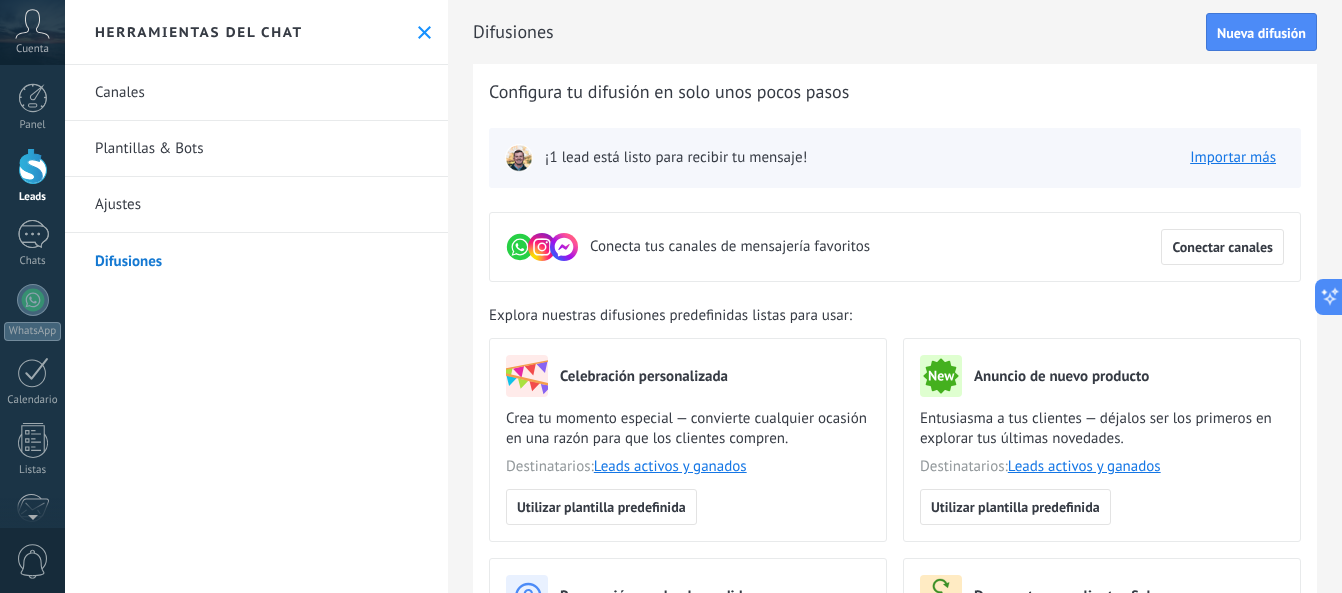 click on "Ajustes" at bounding box center [256, 205] 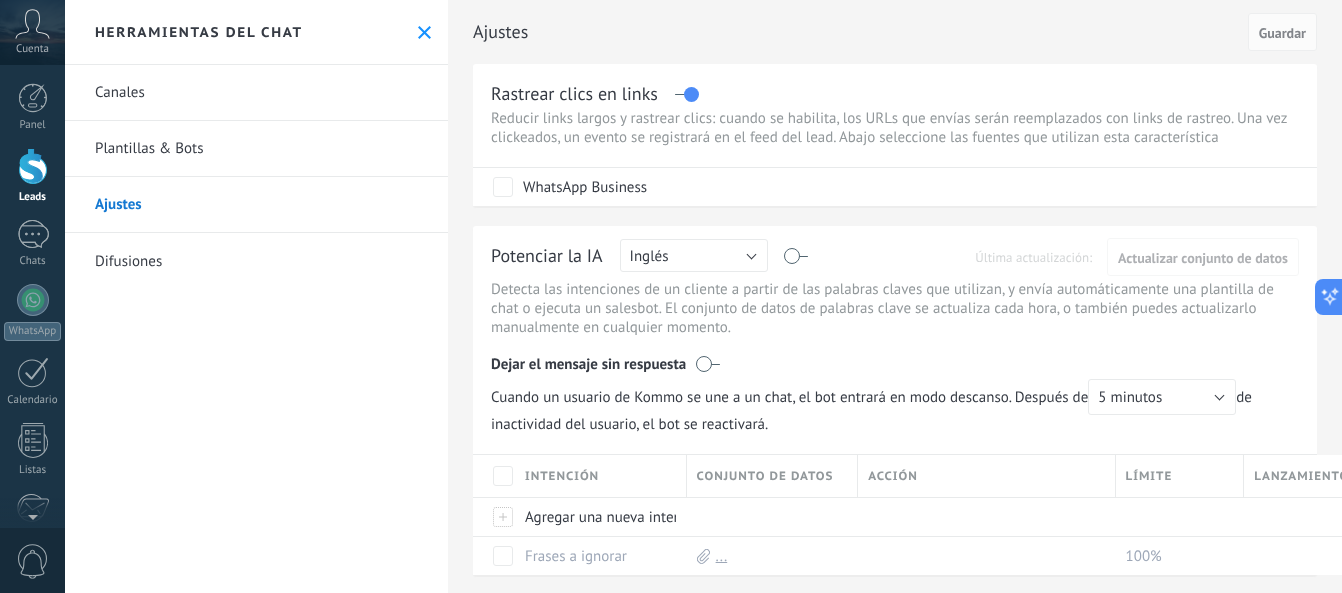 click on "Plantillas & Bots" at bounding box center [256, 149] 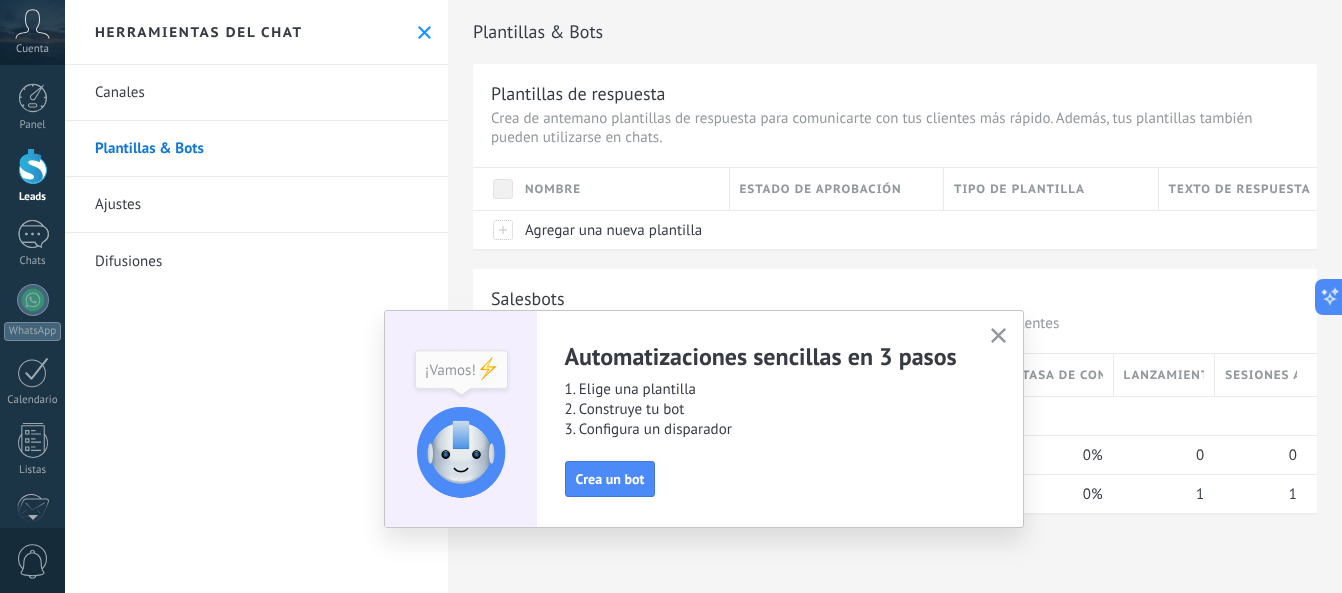 click 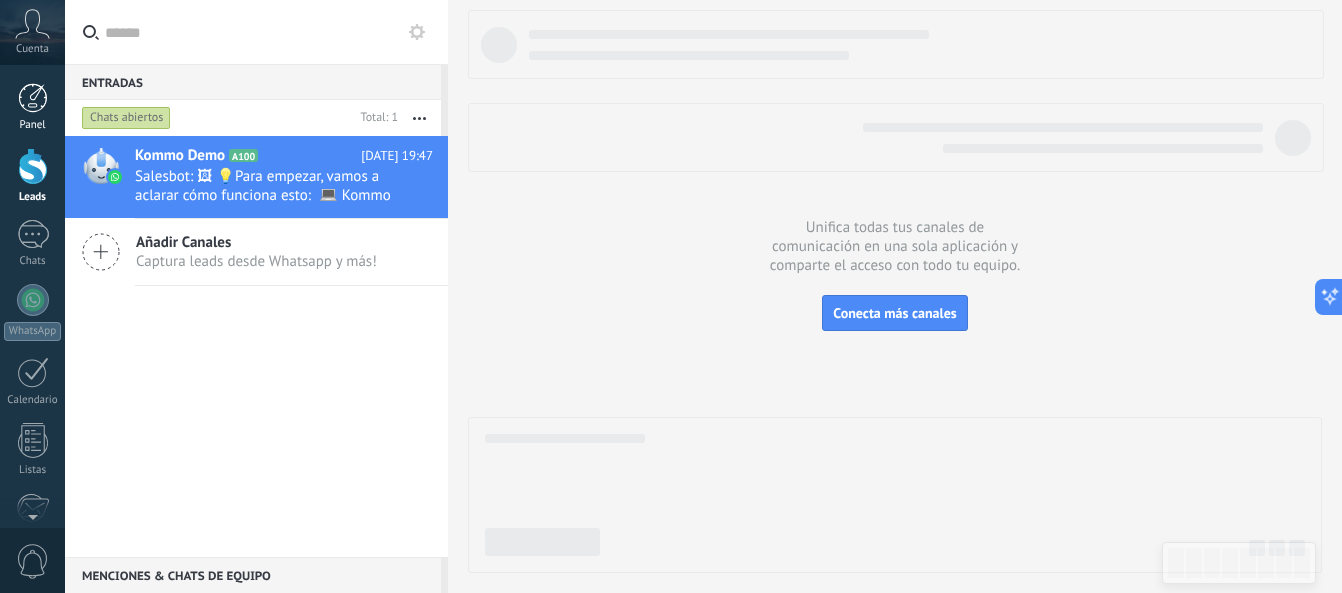 click on "Panel" at bounding box center [32, 107] 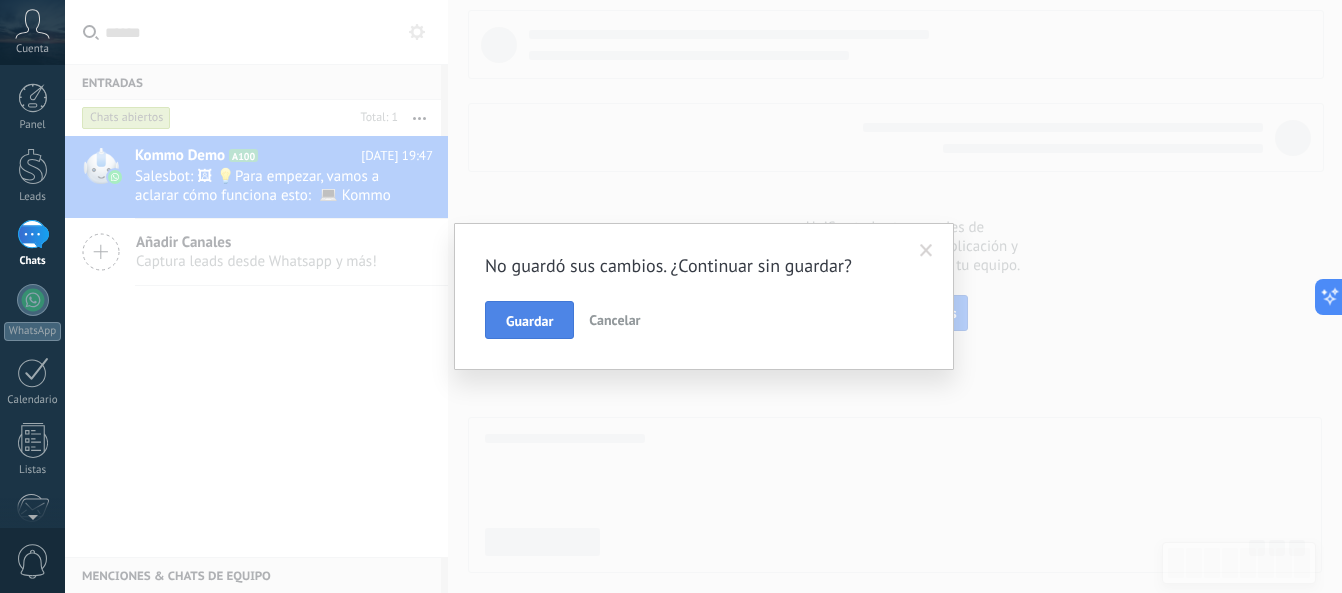 click on "Guardar" at bounding box center (529, 320) 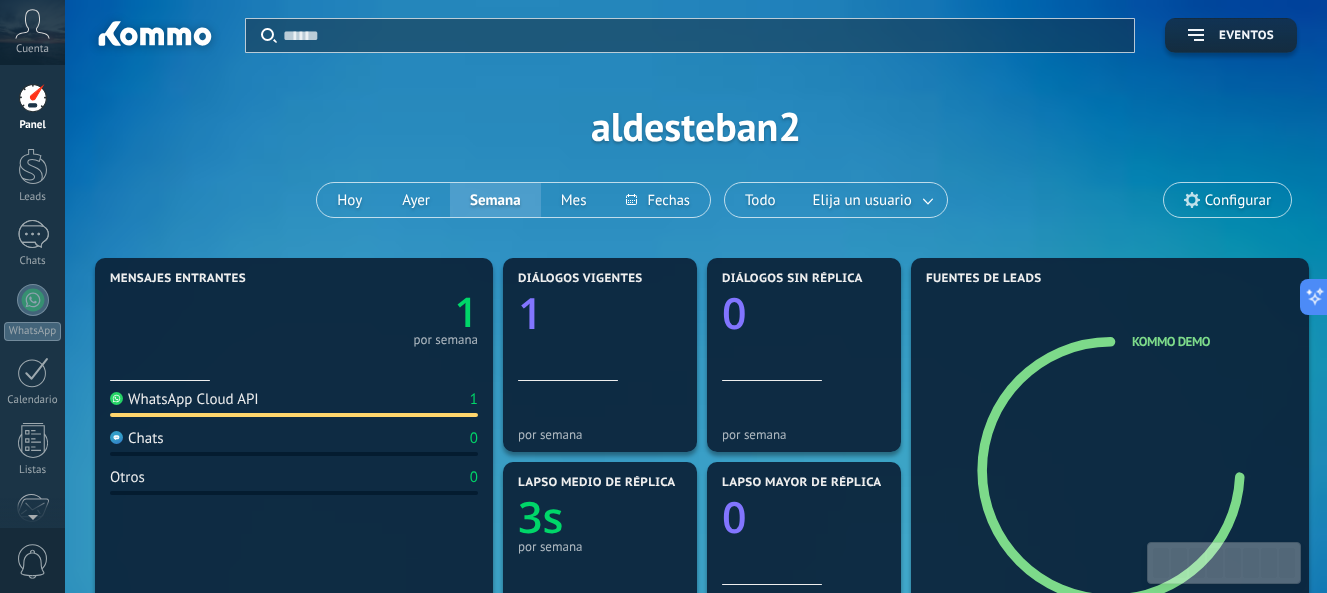 scroll, scrollTop: 0, scrollLeft: 0, axis: both 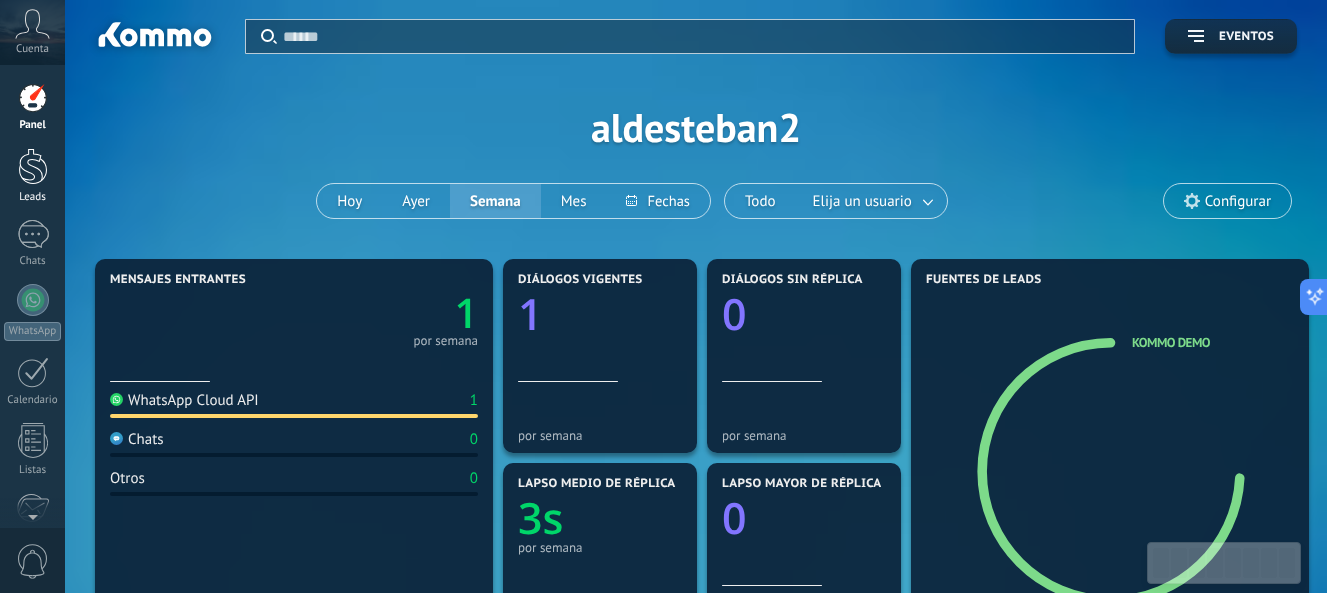 click at bounding box center [33, 166] 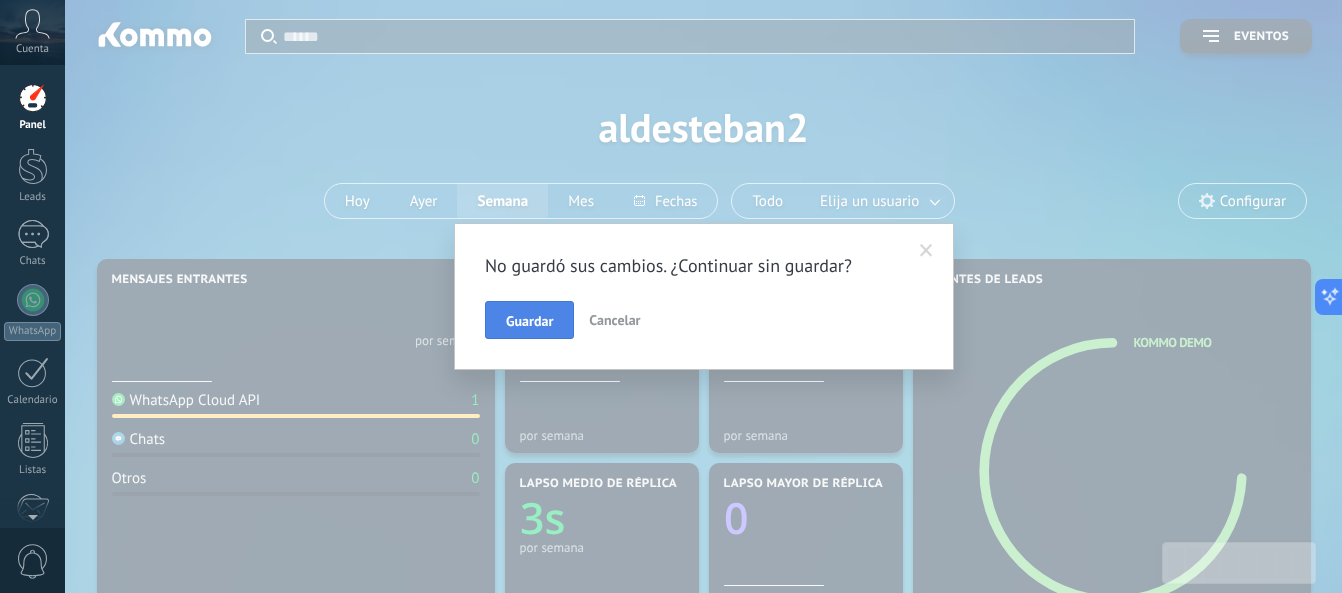 click on "Guardar" at bounding box center [529, 321] 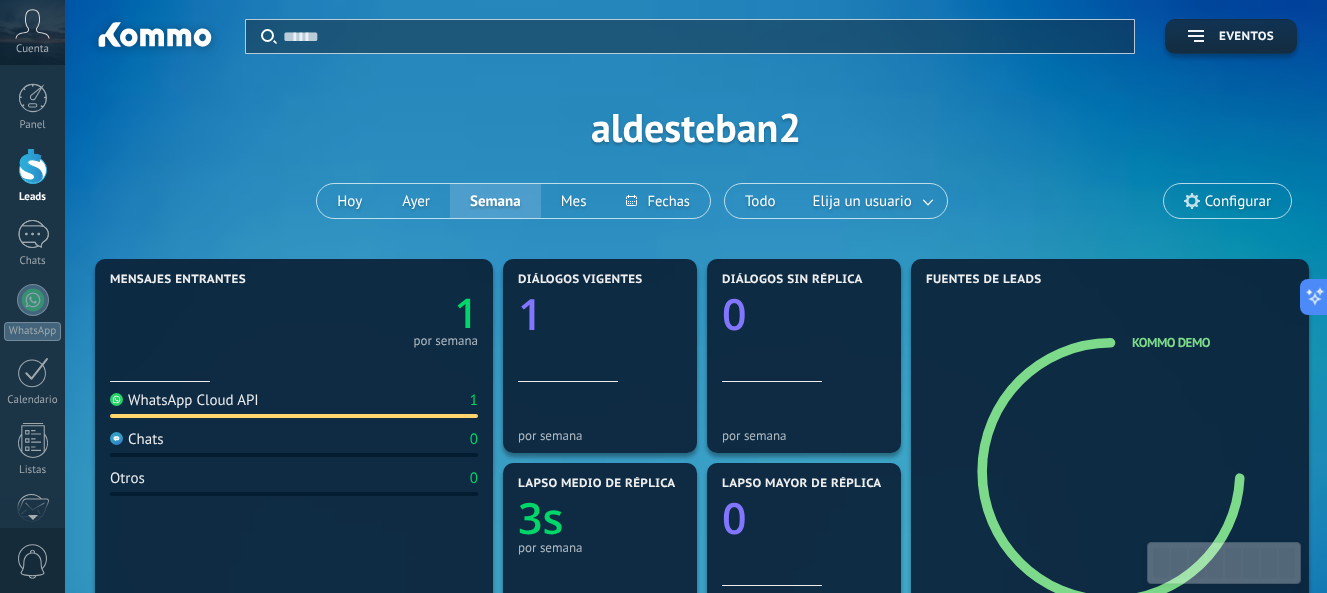 click at bounding box center (33, 166) 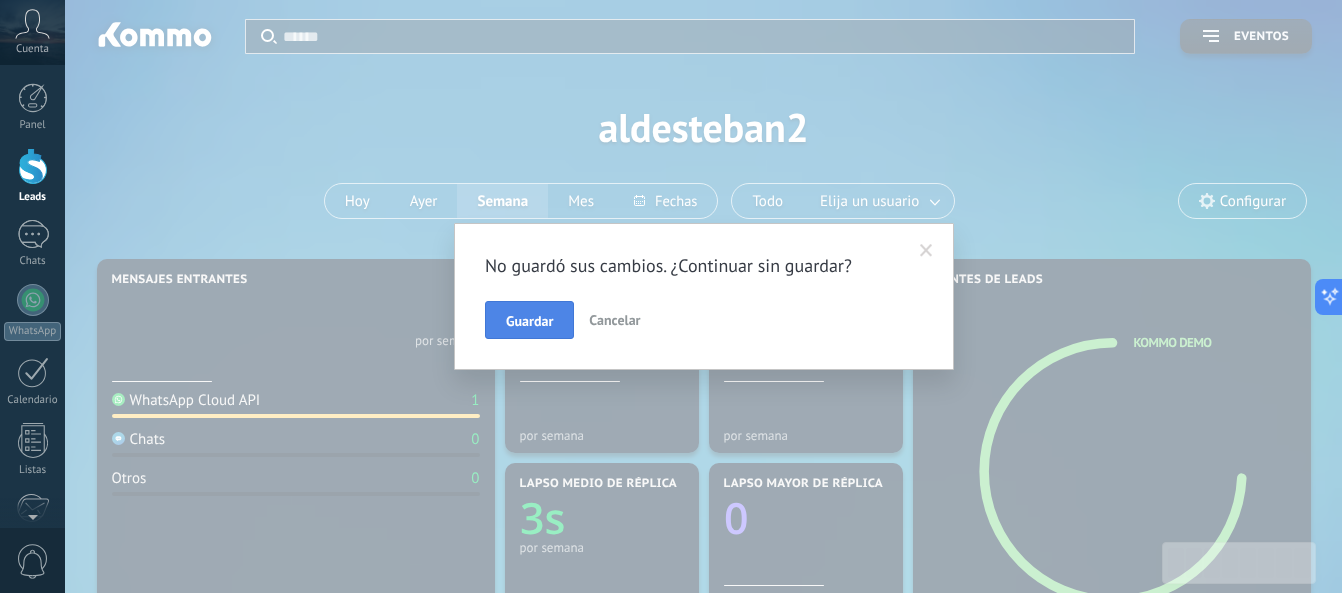 click on "Guardar" at bounding box center (529, 321) 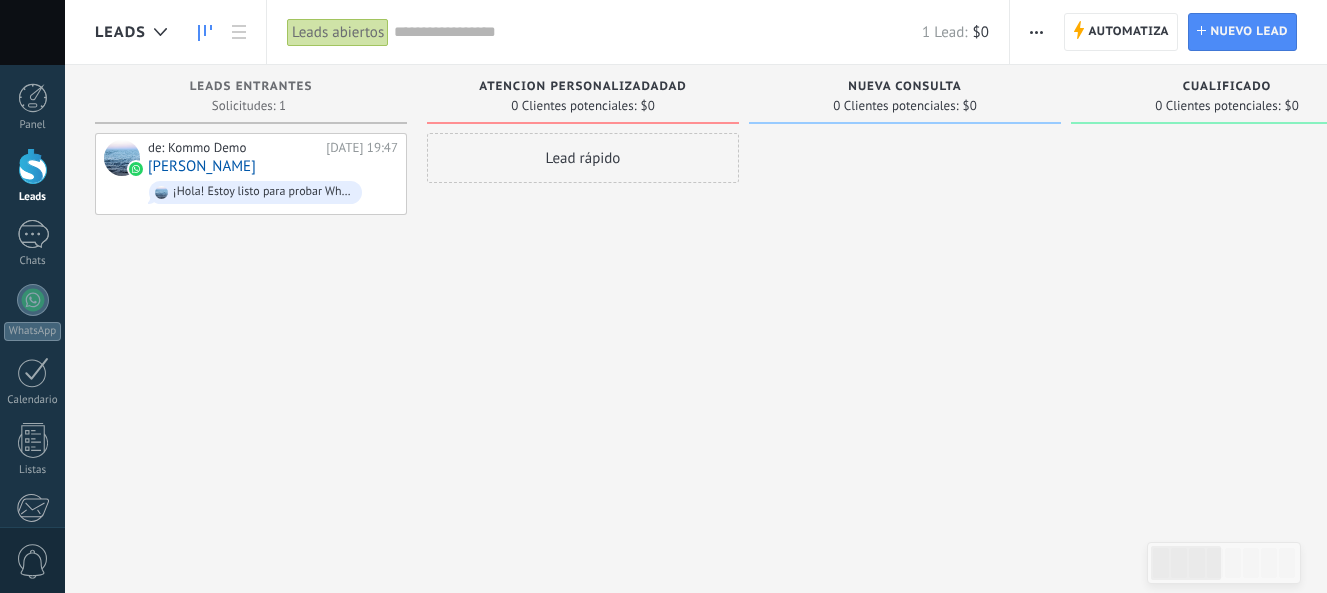 scroll, scrollTop: 0, scrollLeft: 0, axis: both 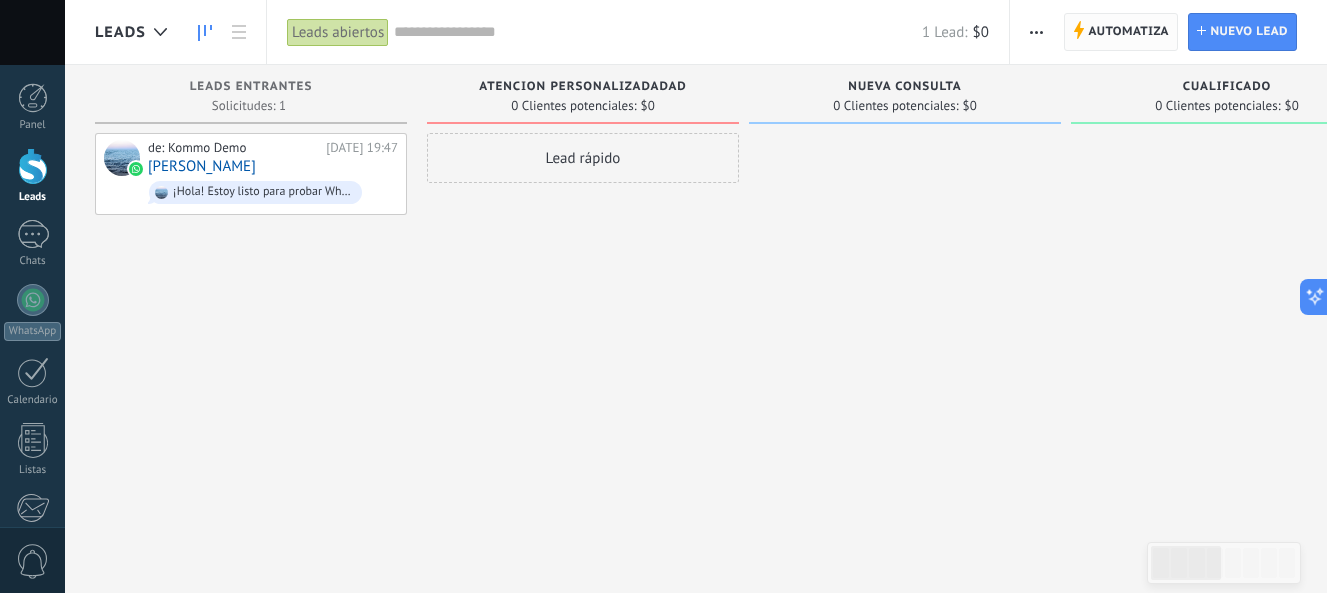 click on "Automatiza" at bounding box center (1128, 32) 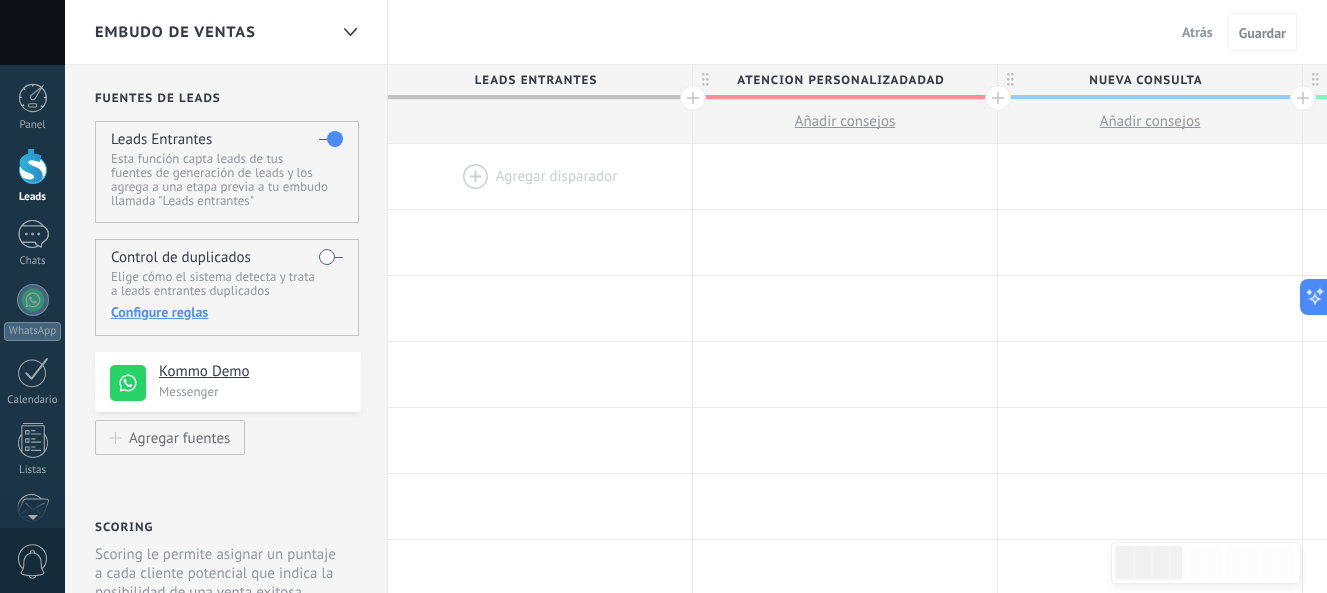scroll, scrollTop: 239, scrollLeft: 0, axis: vertical 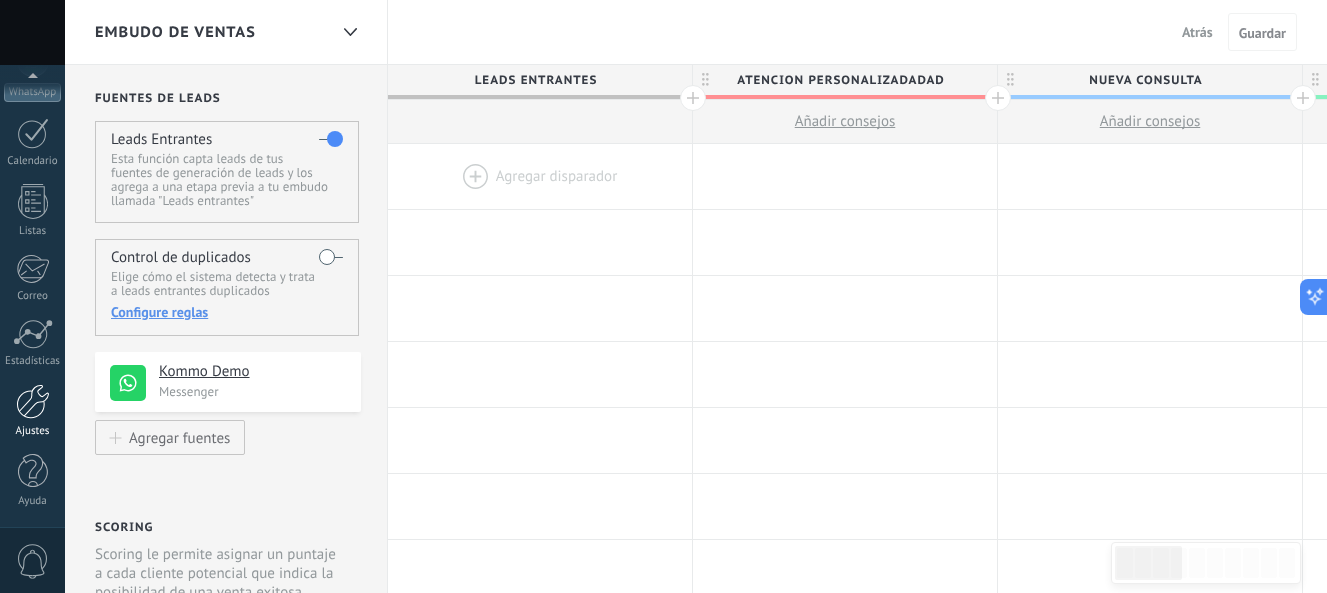 click on "Ajustes" at bounding box center (32, 411) 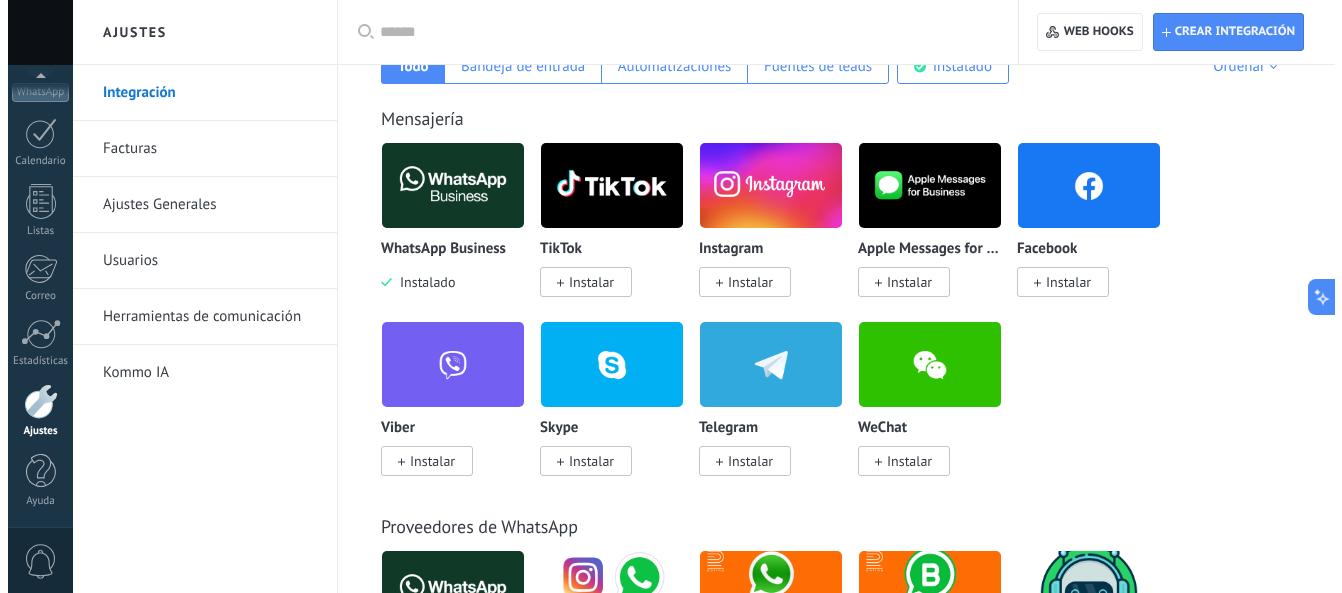 scroll, scrollTop: 423, scrollLeft: 0, axis: vertical 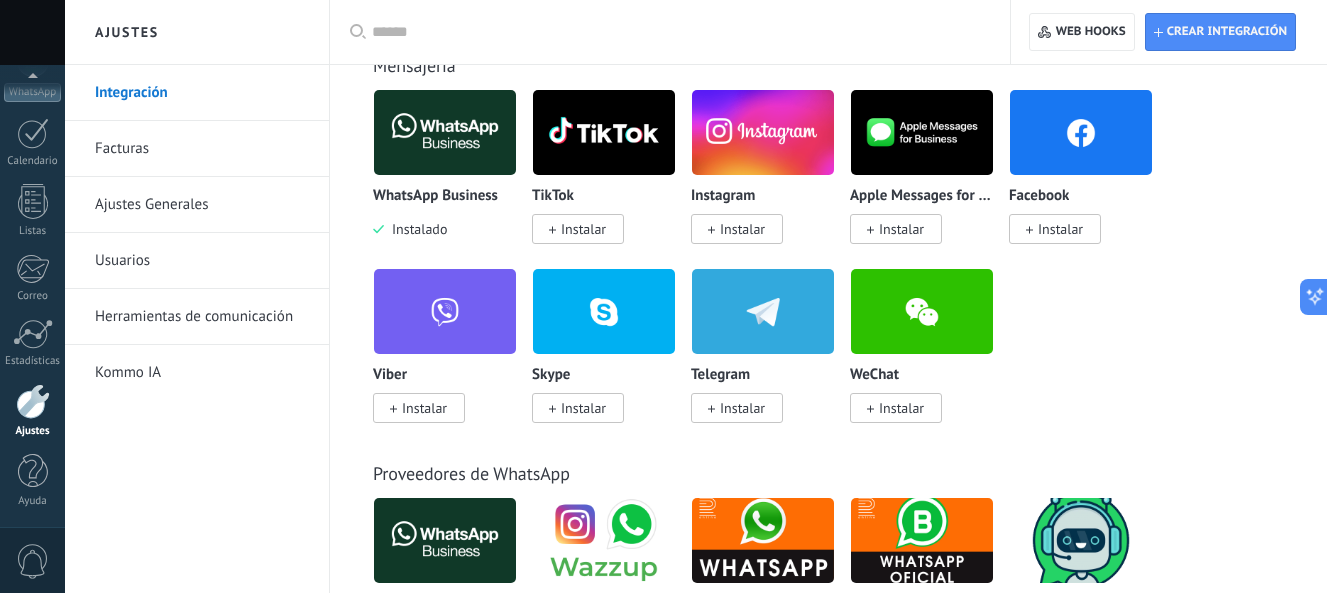 click on "Instalar" at bounding box center [742, 408] 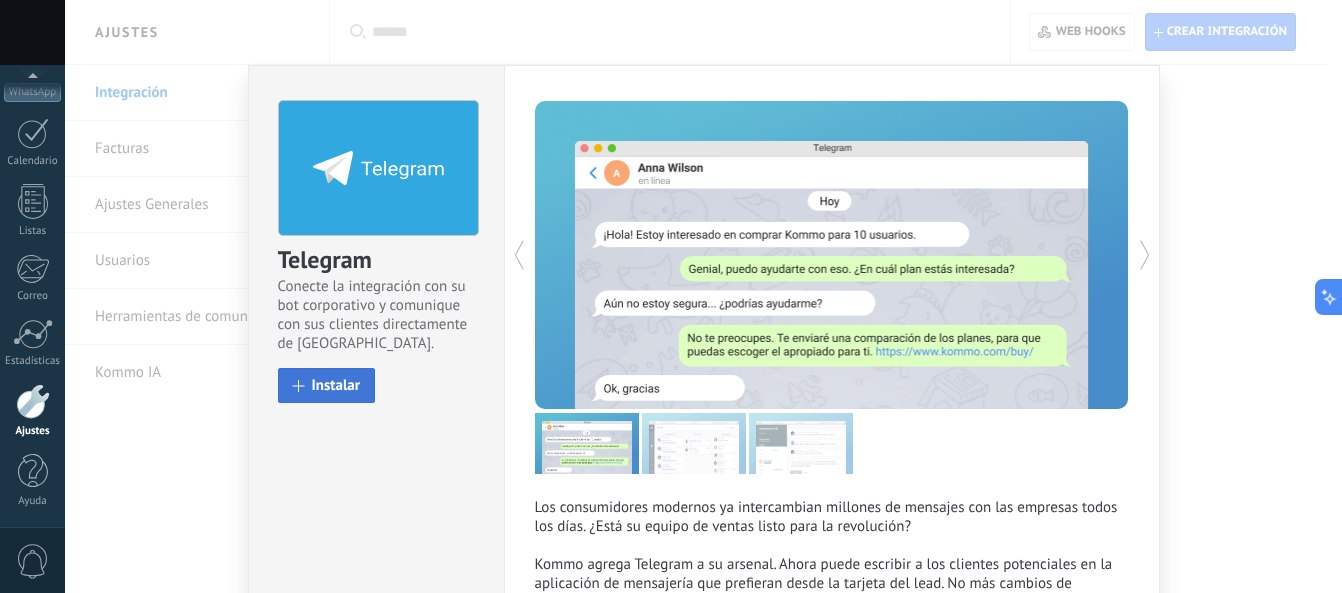click on "Instalar" at bounding box center (327, 385) 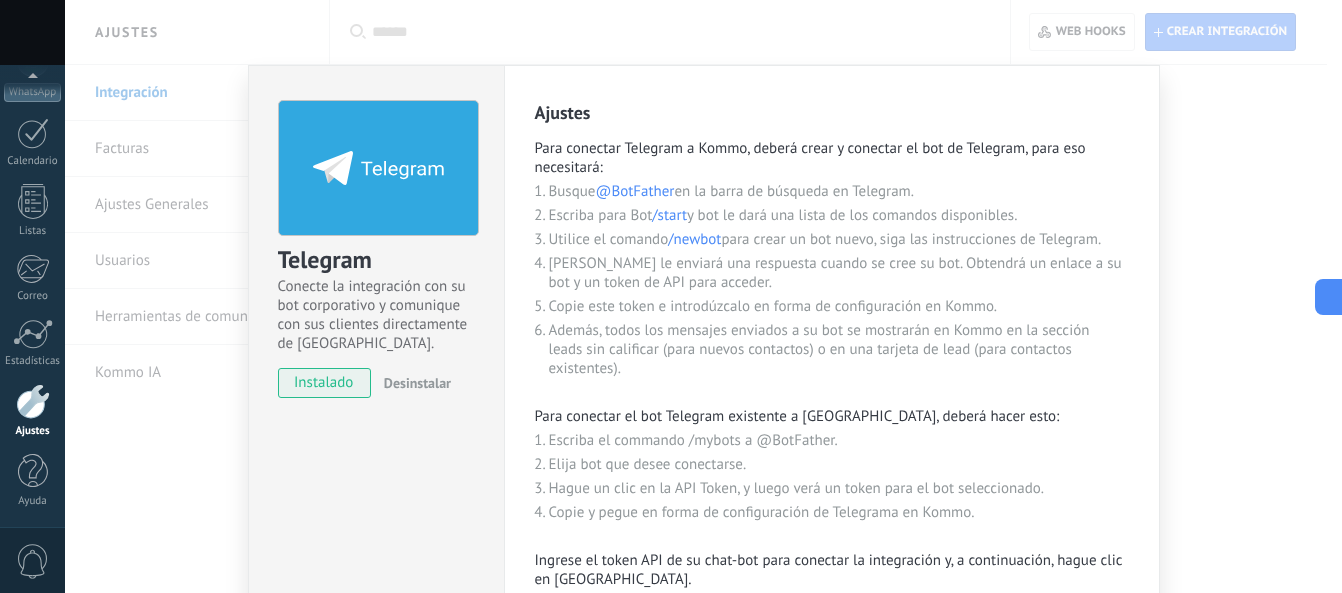 scroll, scrollTop: 239, scrollLeft: 0, axis: vertical 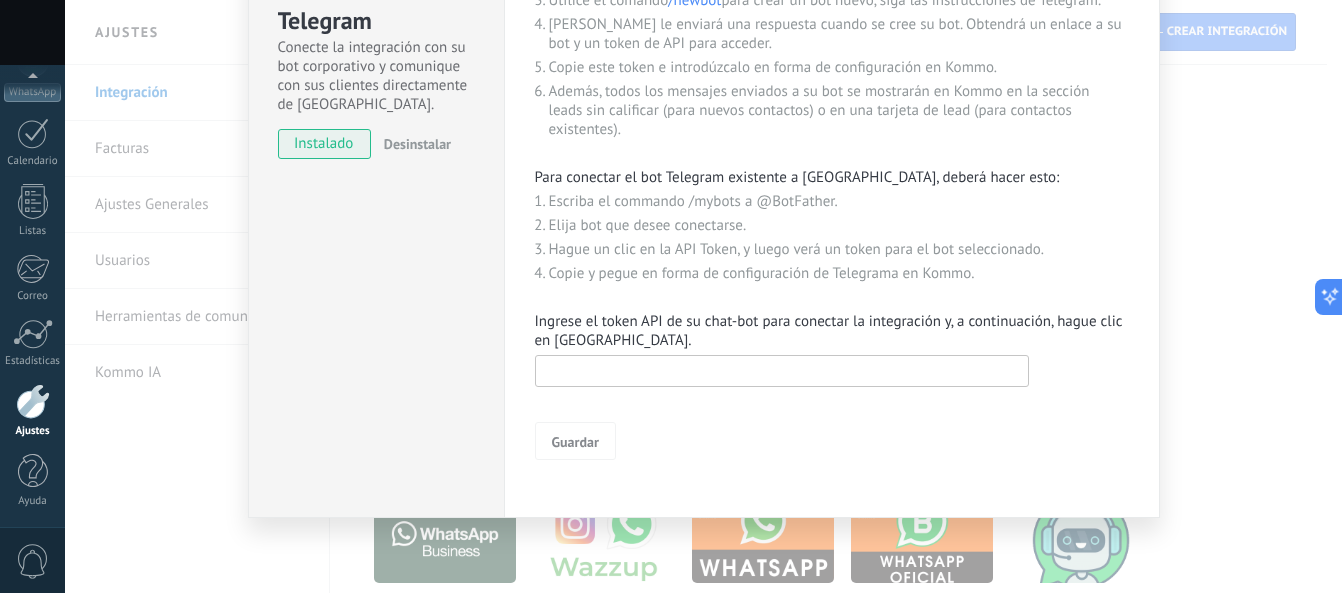 click at bounding box center (782, 371) 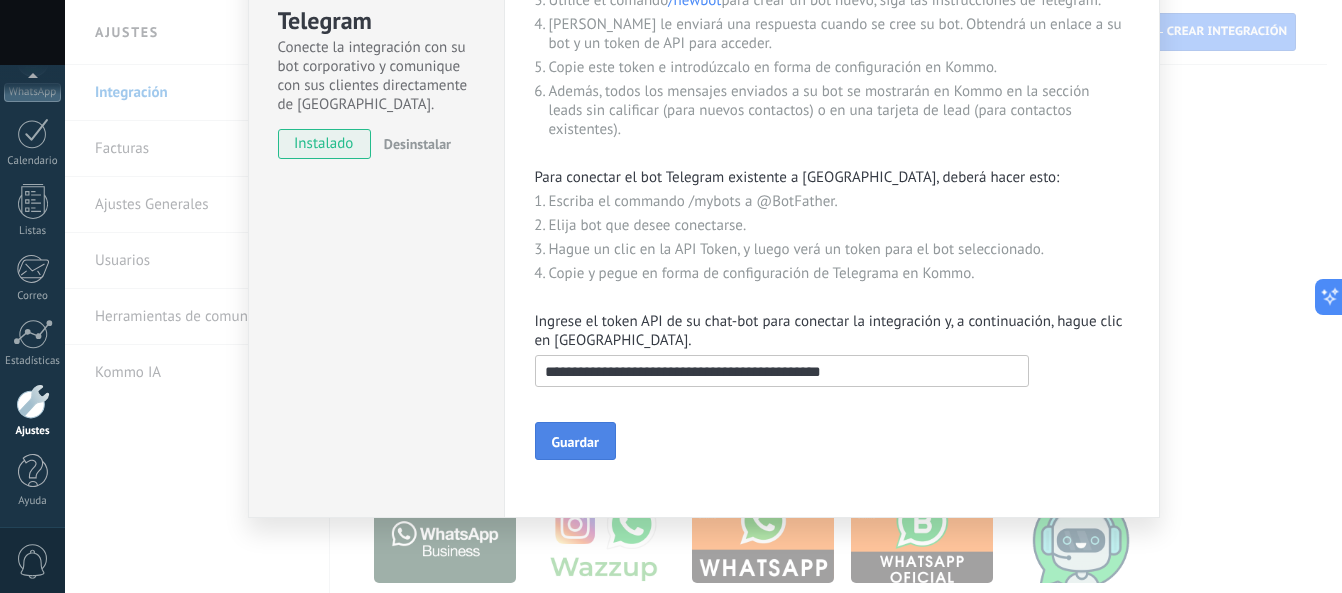 type on "**********" 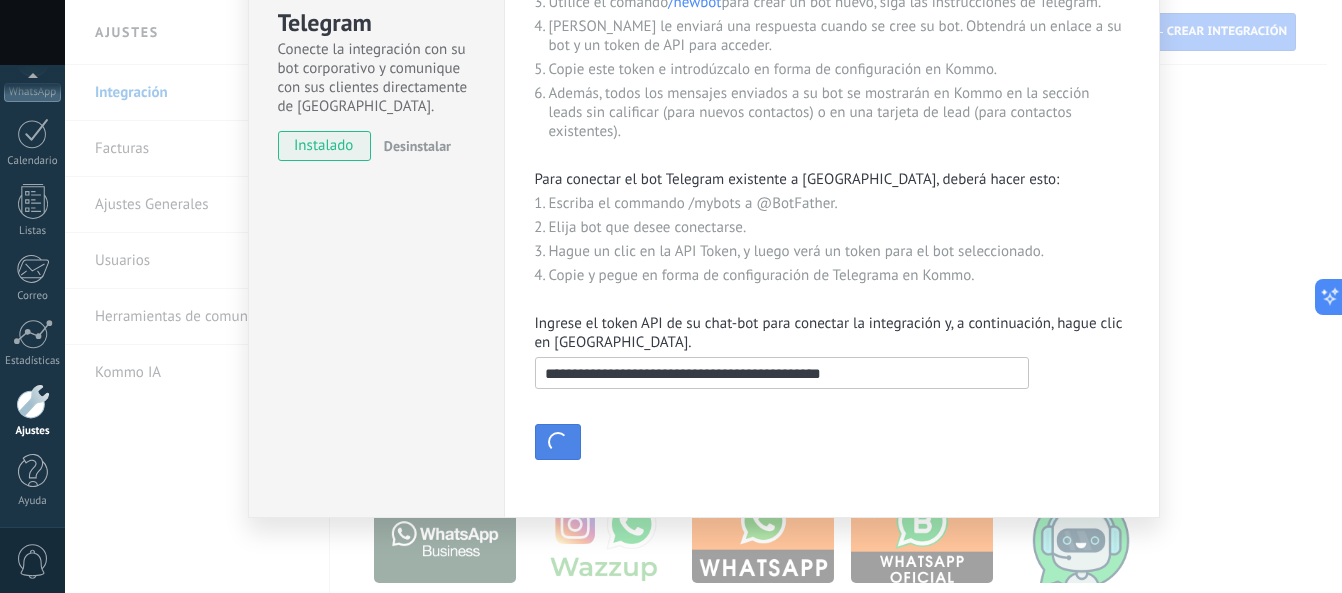 scroll, scrollTop: 237, scrollLeft: 0, axis: vertical 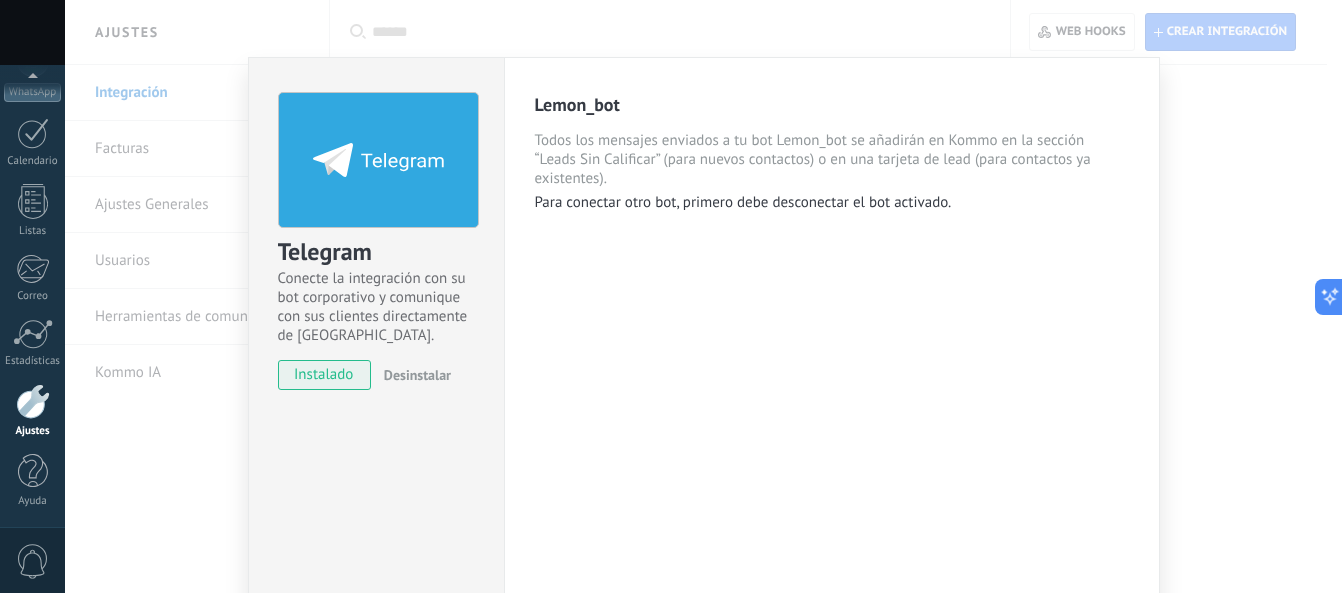 click on "Telegram Conecte la integración con su bot corporativo y comunique con sus clientes directamente de [GEOGRAPHIC_DATA]. instalado Desinstalar Lemon_bot Todos los mensajes enviados a tu bot Lemon_bot se añadirán en Kommo en la sección “Leads Sin Calificar” (para nuevos contactos) o en una tarjeta de lead (para contactos ya existentes). Para conectar otro bot, primero debe desconectar el bot activado. más" at bounding box center (703, 296) 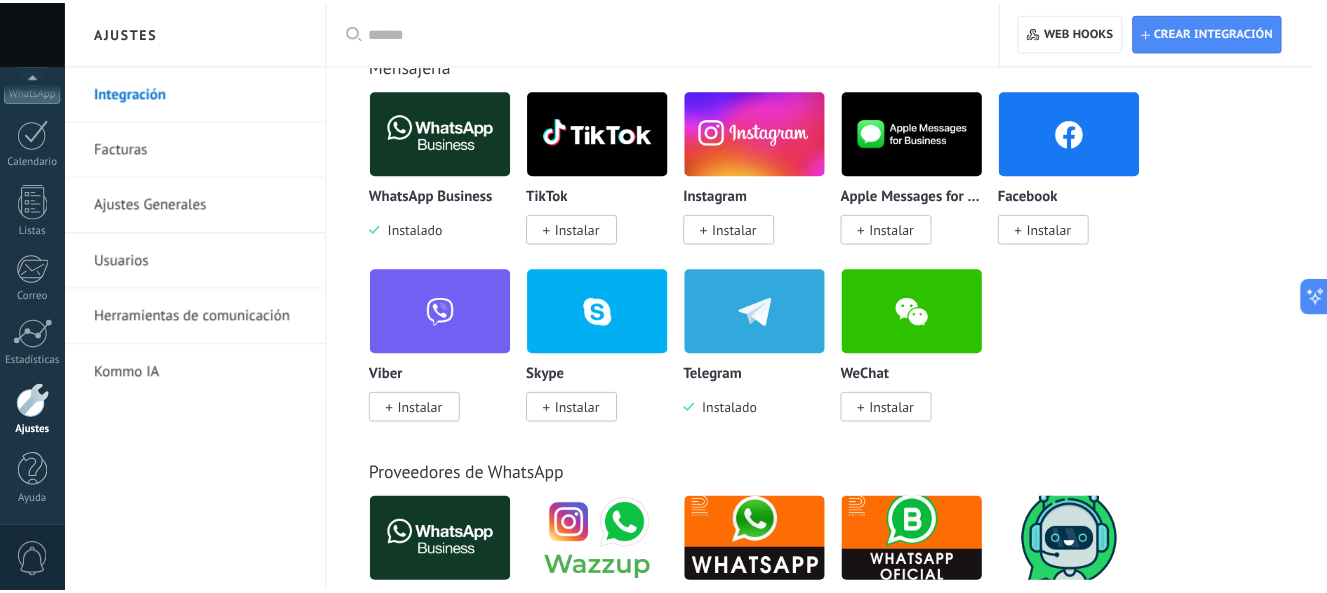 scroll, scrollTop: 0, scrollLeft: 0, axis: both 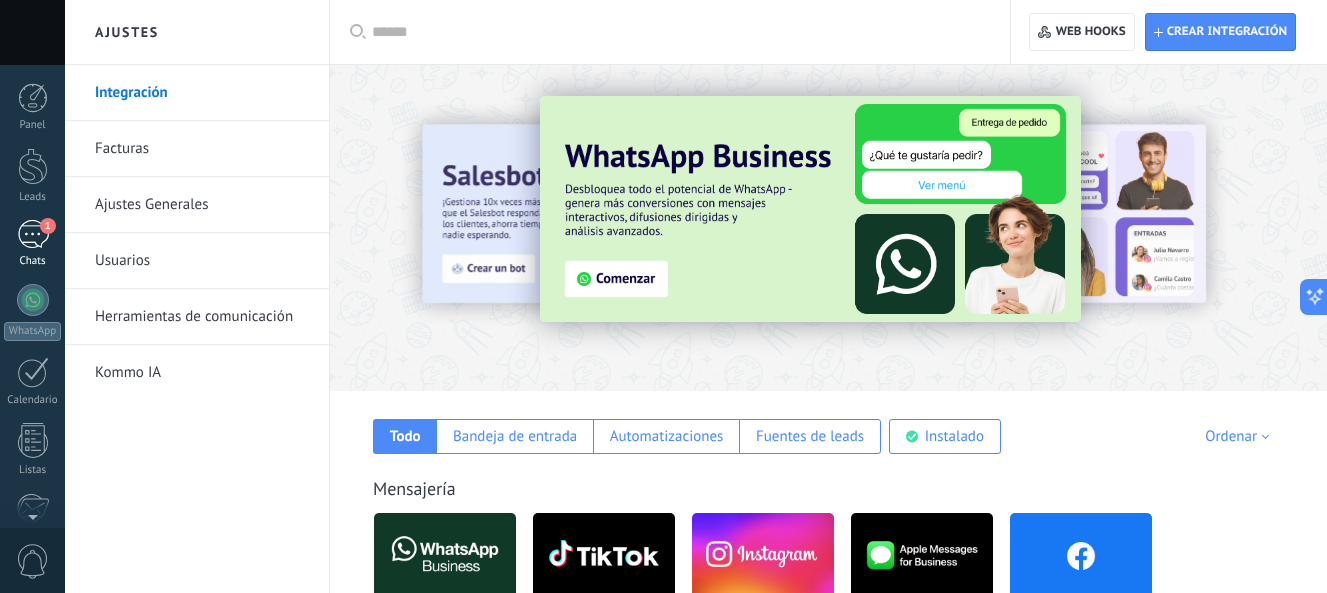 click on "1" at bounding box center [48, 226] 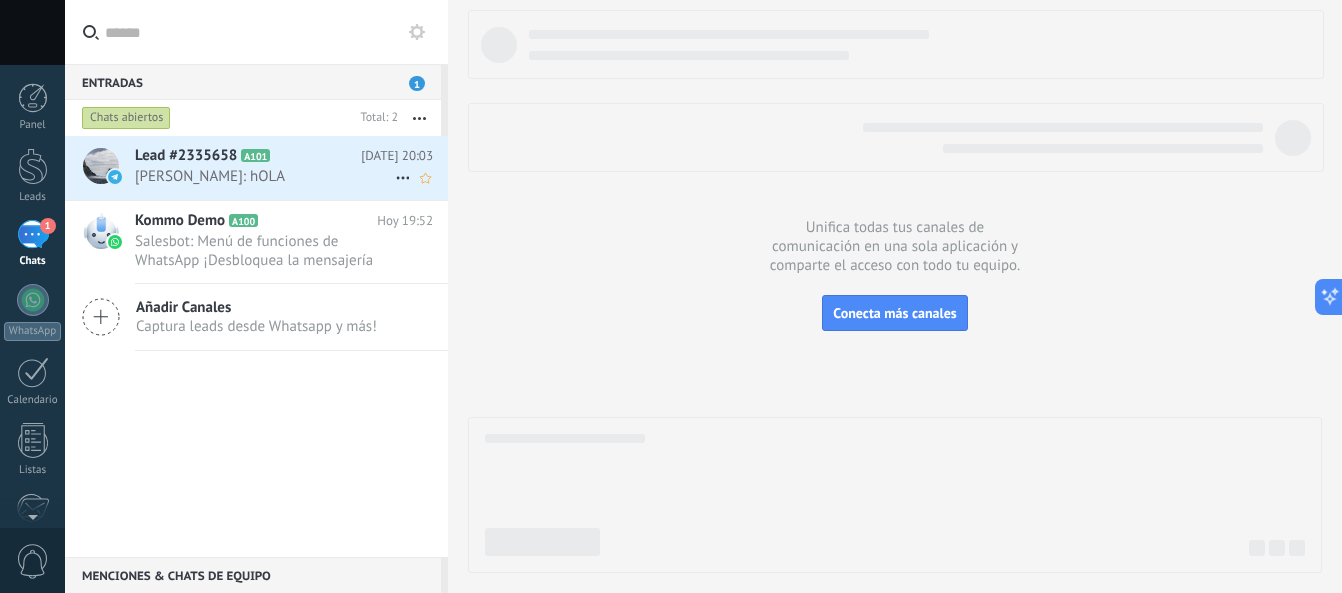 click on "[PERSON_NAME]: hOLA" at bounding box center [265, 176] 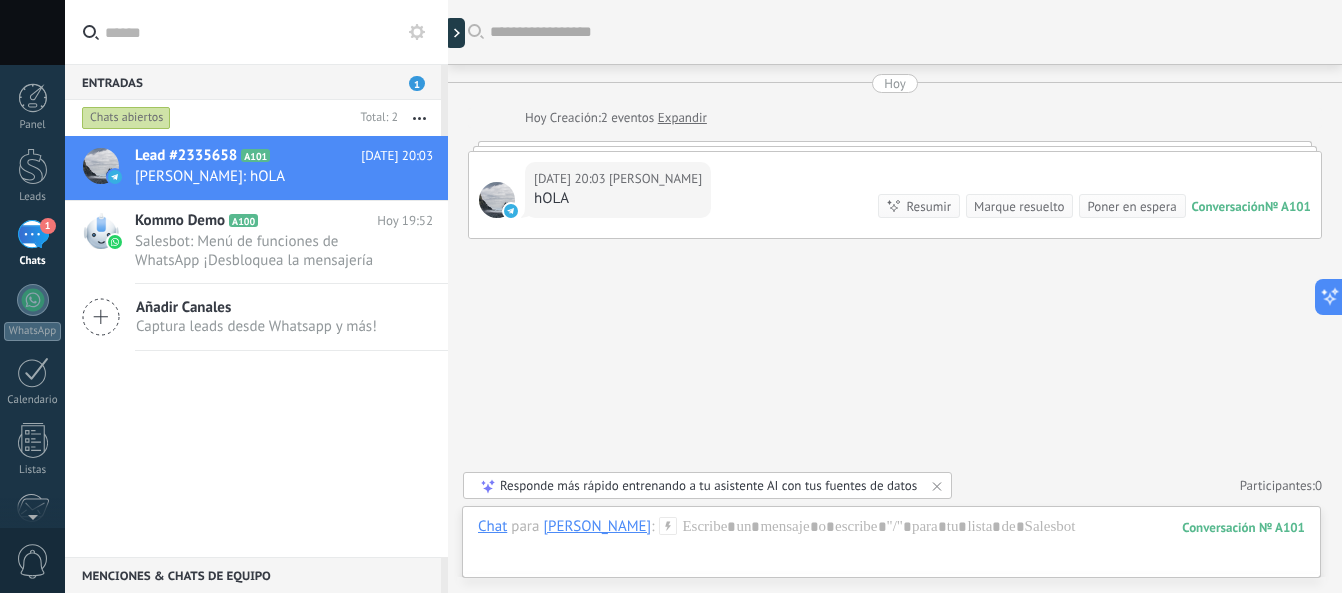 click at bounding box center (448, 296) 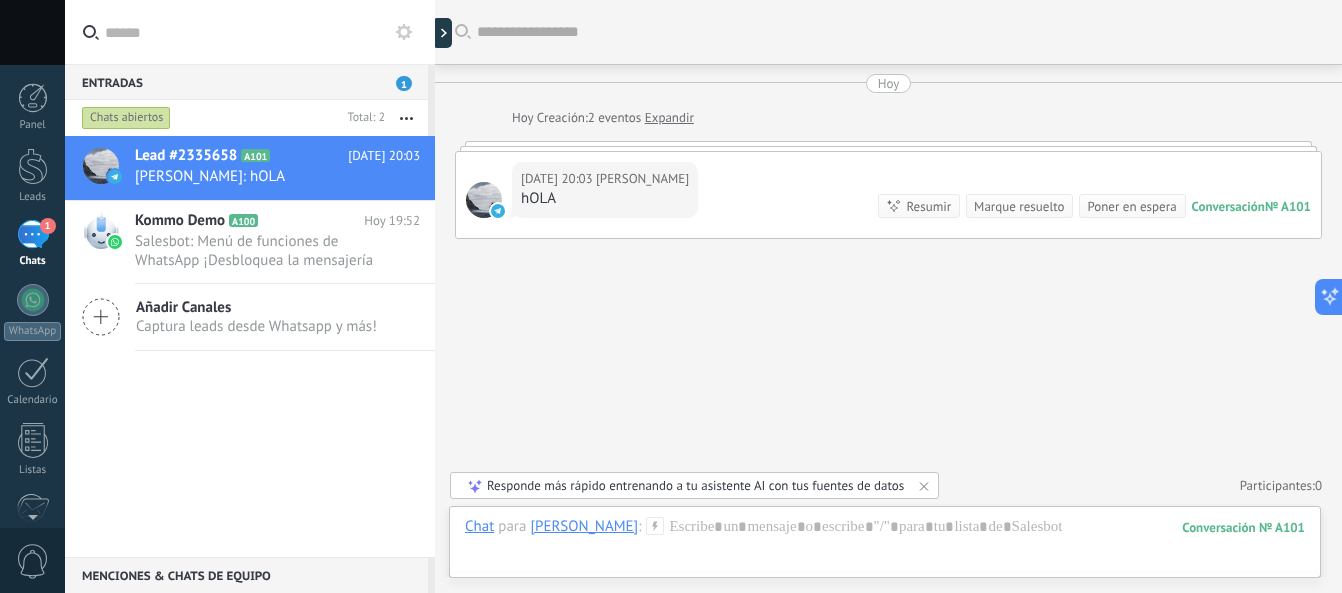 click on "Entradas 1 Chats abiertos Total: 2
Silenciar Acciones múltiples Ordenar Más recientes Larga espera Destacados Negativa Chats abiertos Sin respuesta Asignado a mí Suscrito Destacados Guardar Selecciona una fecha Selecciona una fecha [DATE] [DATE] Últimos  ** 30  dias Esta semana La última semana Este mes El mes pasado Este trimestre Este año Leads Entrantes Atencion personalizadadad Nueva consulta Cualificado Cotización enviada Pedido creado Pedido completado Pedido enviado Pedido enviado – ganado Pedido cancelado – perdido Ninguno Abierto Cerrado Abierto Seleccionar todo Solo chats destacados Sin chats destacados Chats destacados Seleccionar todo Respondido Sin respuesta Todos los estados de respuesta Seleccionar todo Conversación Entrante Saliente - No Respondida Saliente - Respondida Etapa de la interacción Seleccionar todo Kommo Demo Lemon_bot Fuentes del chat Seleccionar todo Negativa Neutral Todos los valores Aplicar Restablecer [PERSON_NAME] respondió" at bounding box center [703, 296] 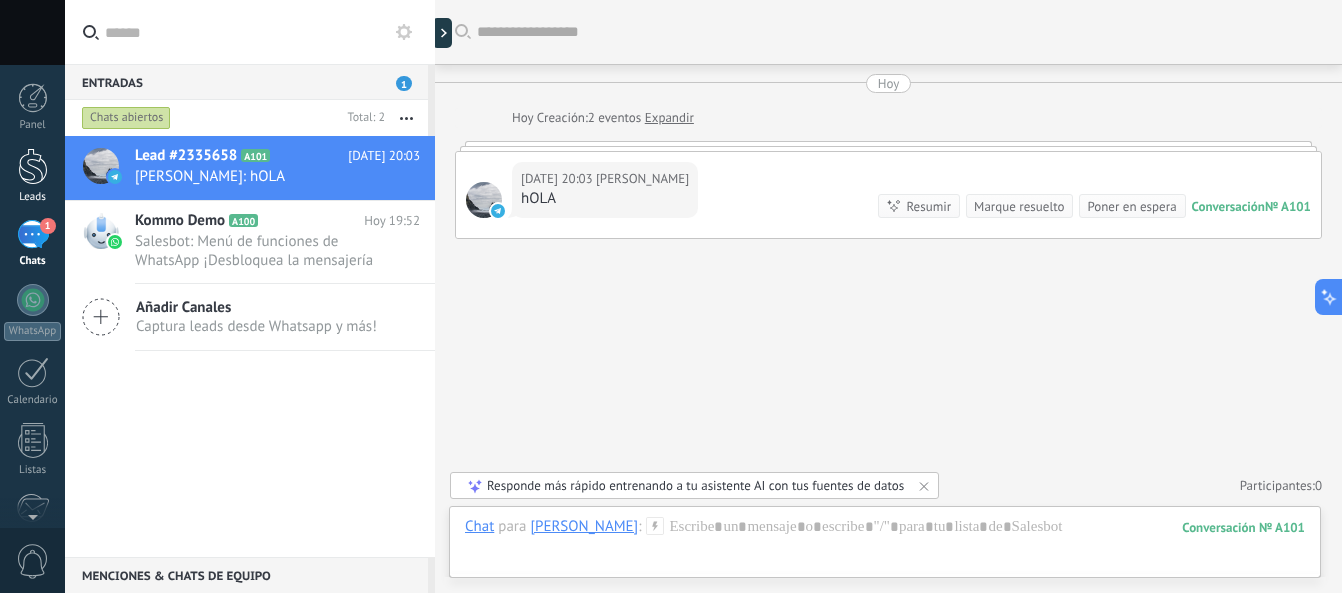 click on "Leads" at bounding box center (32, 176) 